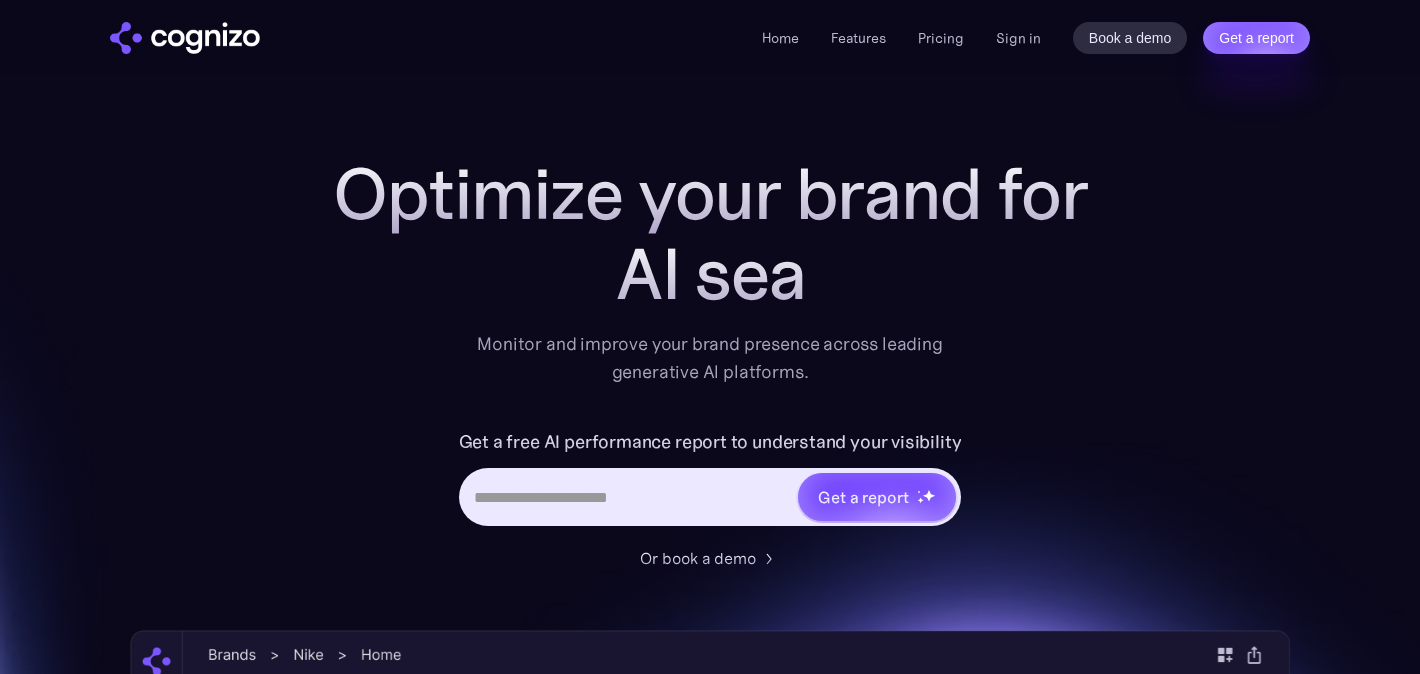 scroll, scrollTop: 0, scrollLeft: 0, axis: both 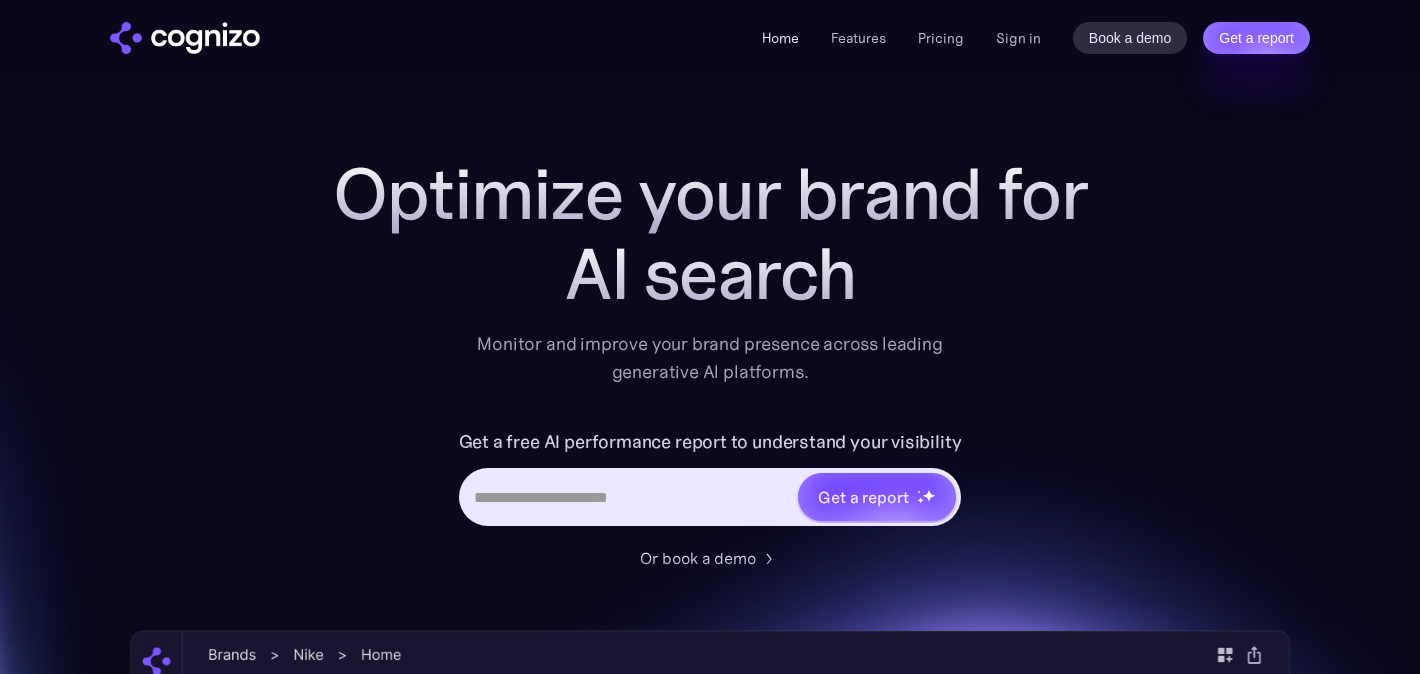 click on "Home" at bounding box center [780, 38] 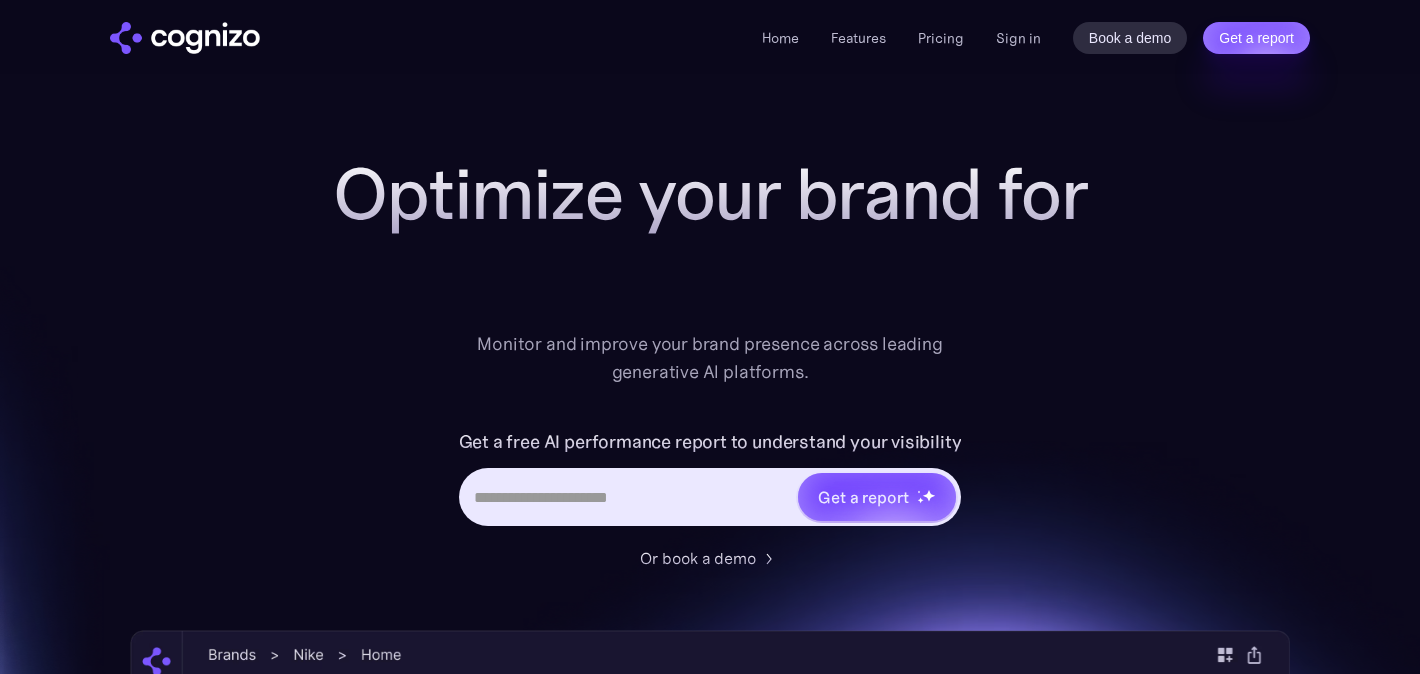 scroll, scrollTop: 0, scrollLeft: 0, axis: both 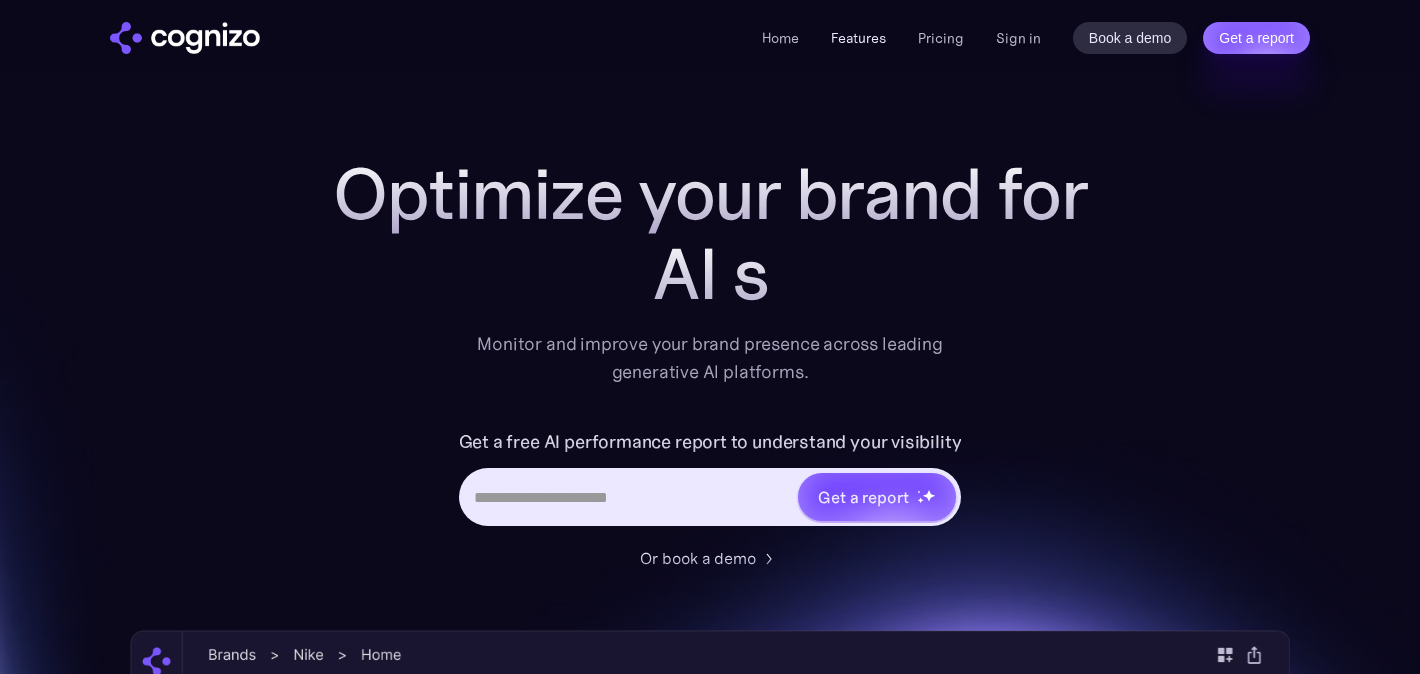 click on "Features" at bounding box center (858, 38) 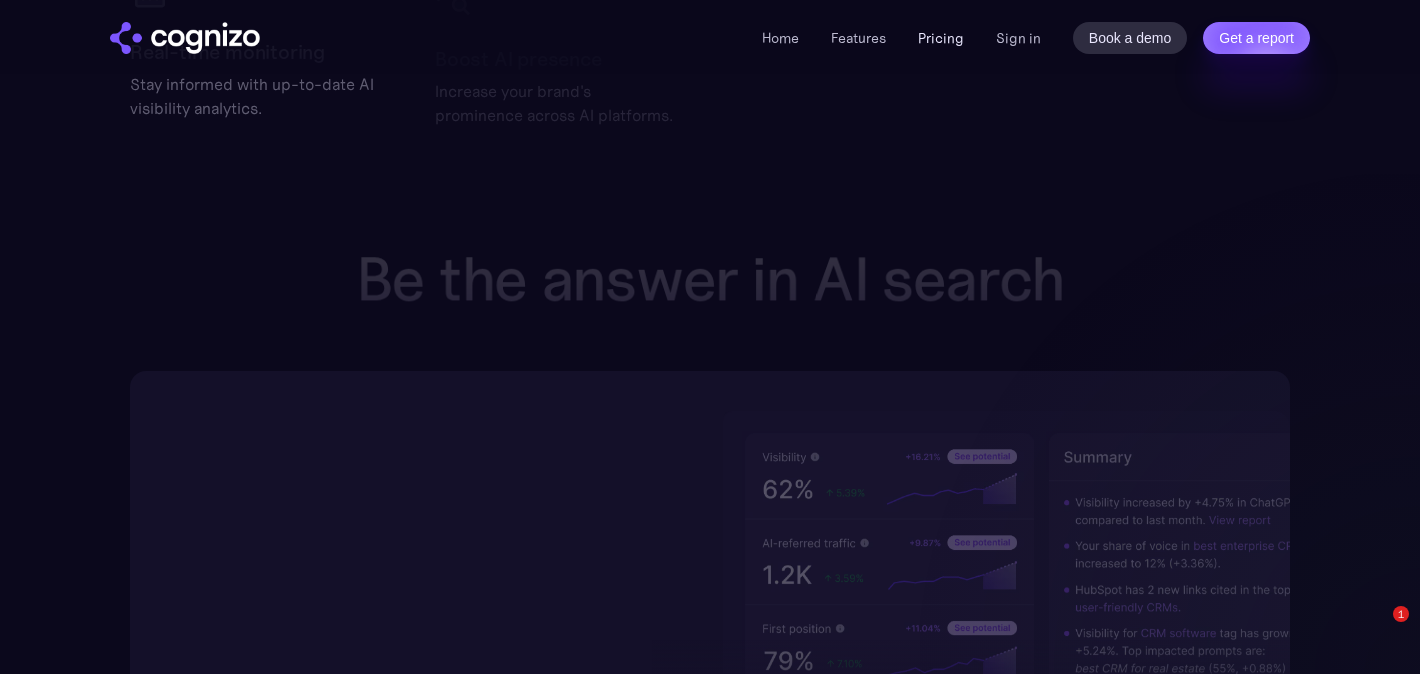scroll, scrollTop: 3014, scrollLeft: 0, axis: vertical 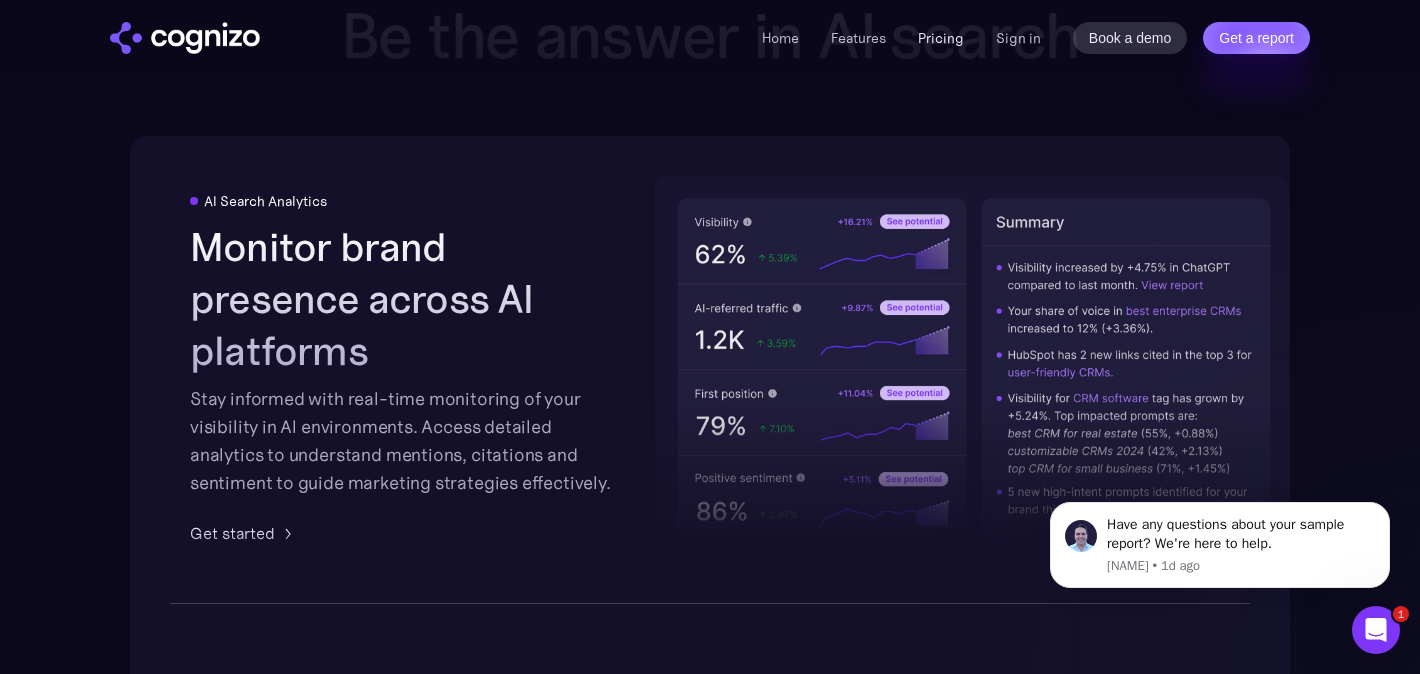 click on "Pricing" at bounding box center [941, 38] 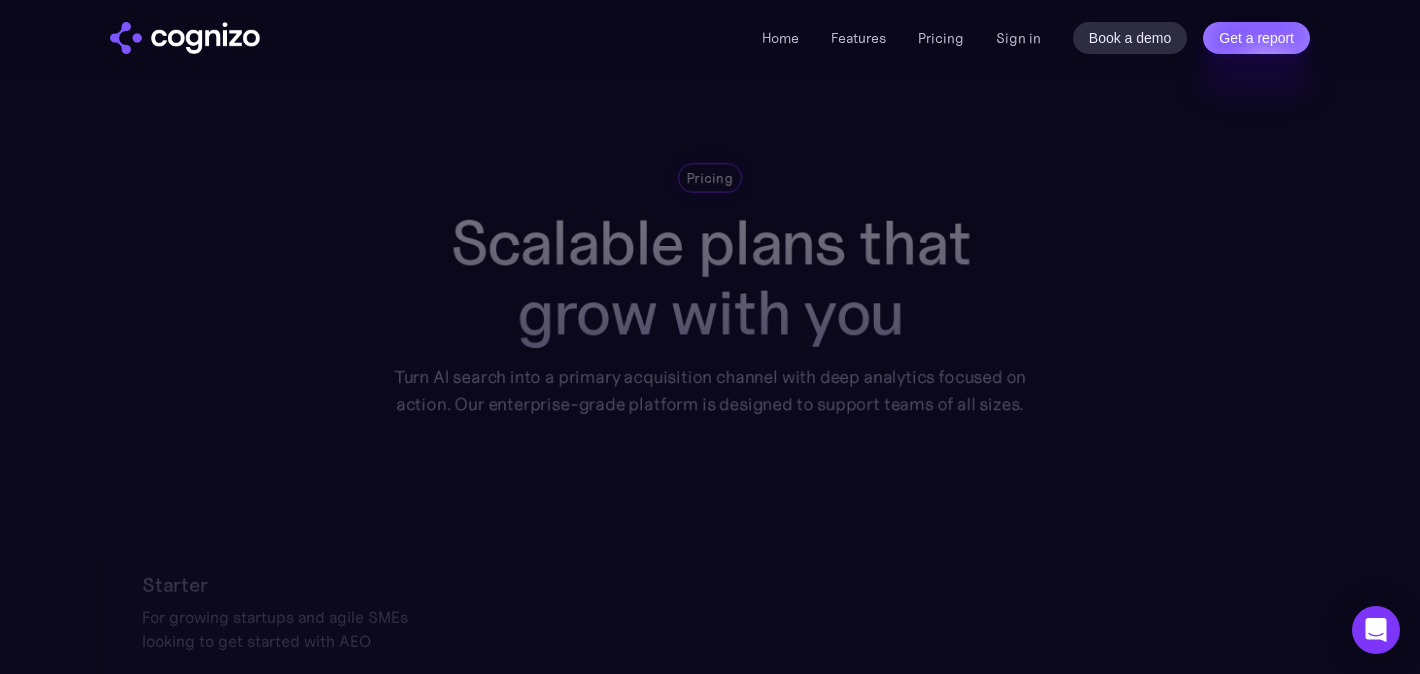 scroll, scrollTop: 0, scrollLeft: 0, axis: both 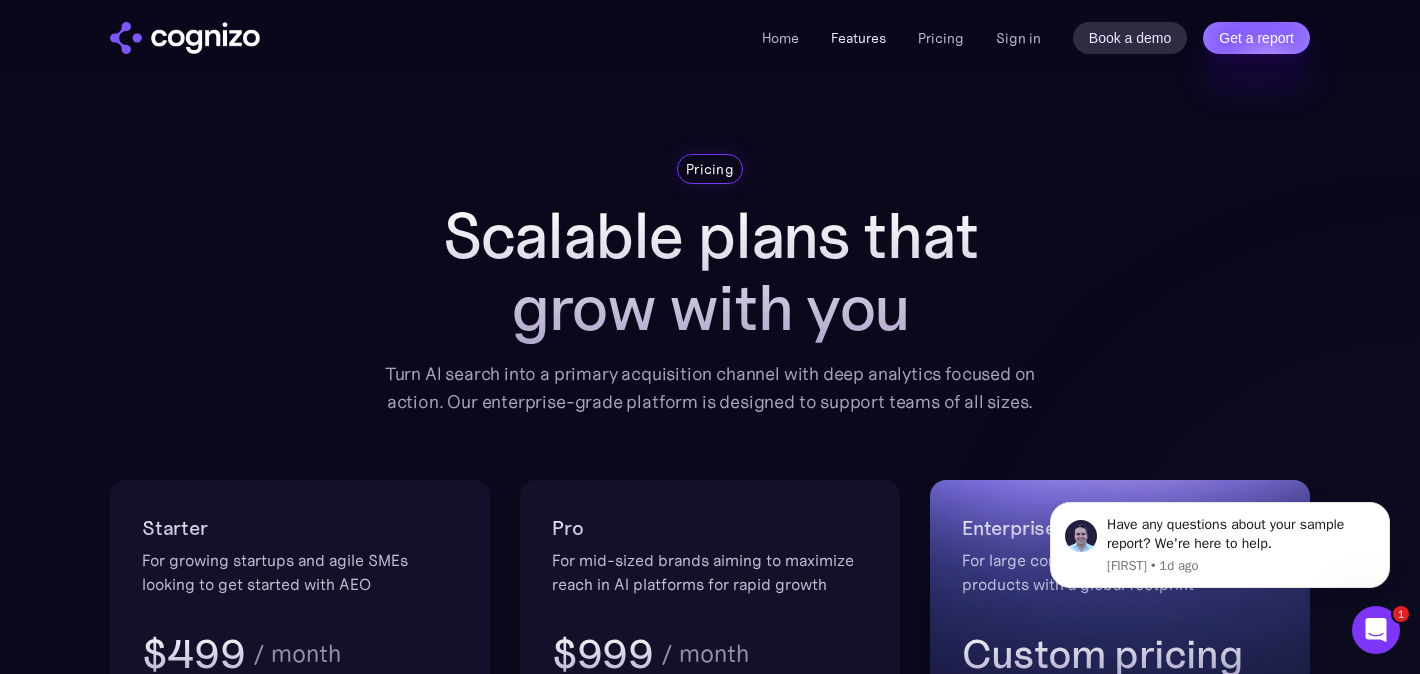 click on "Features" at bounding box center (858, 38) 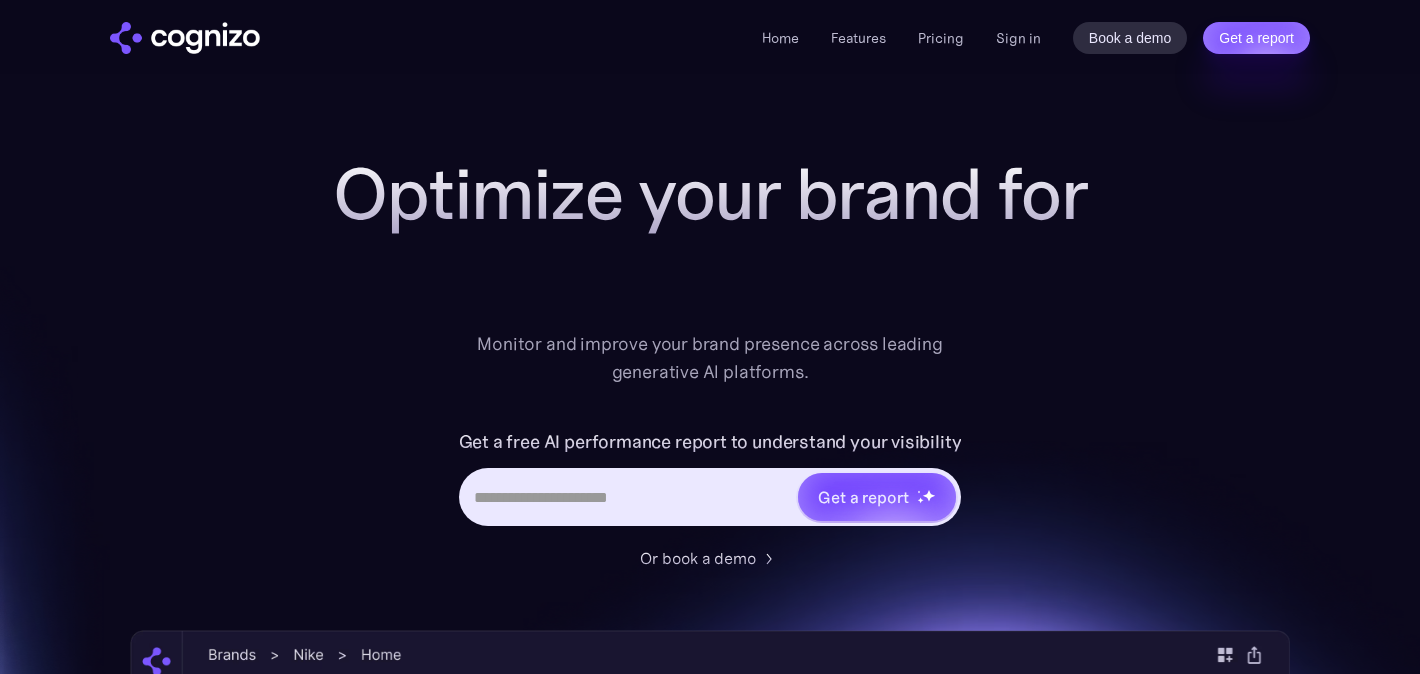 scroll, scrollTop: 3116, scrollLeft: 0, axis: vertical 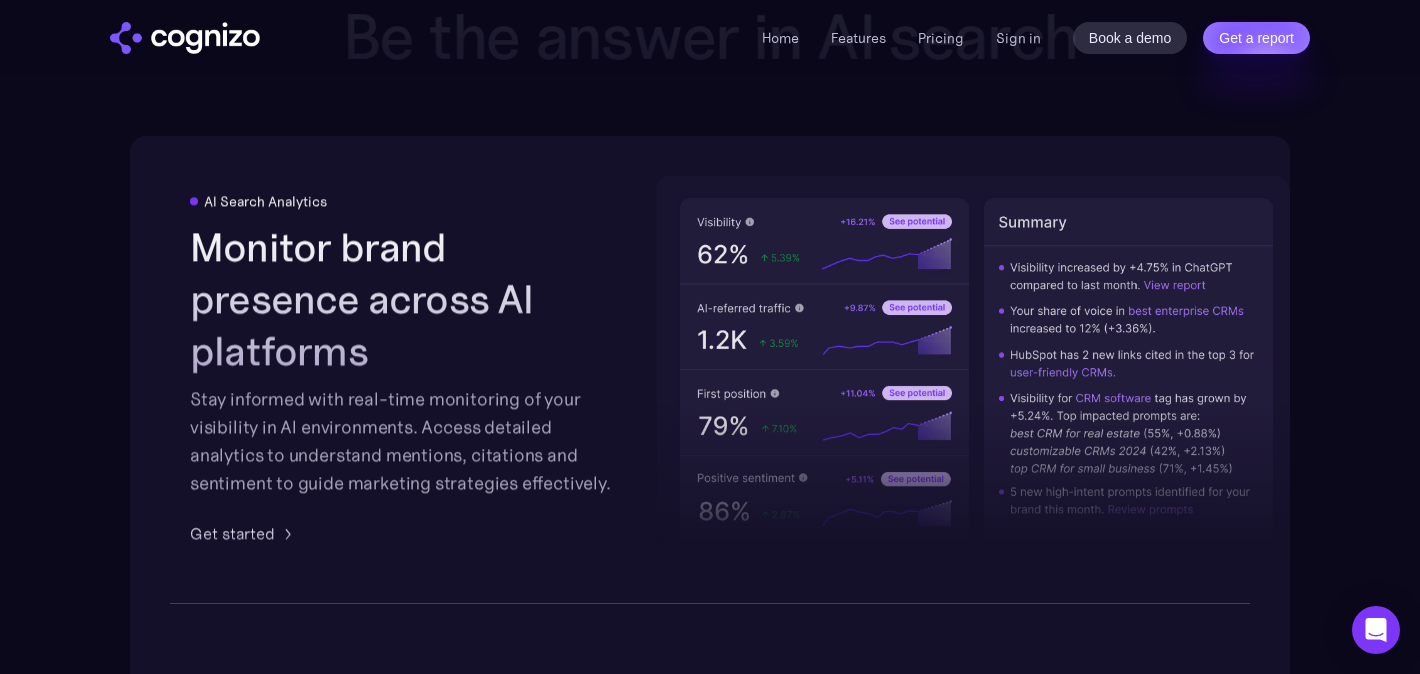 click at bounding box center [185, 38] 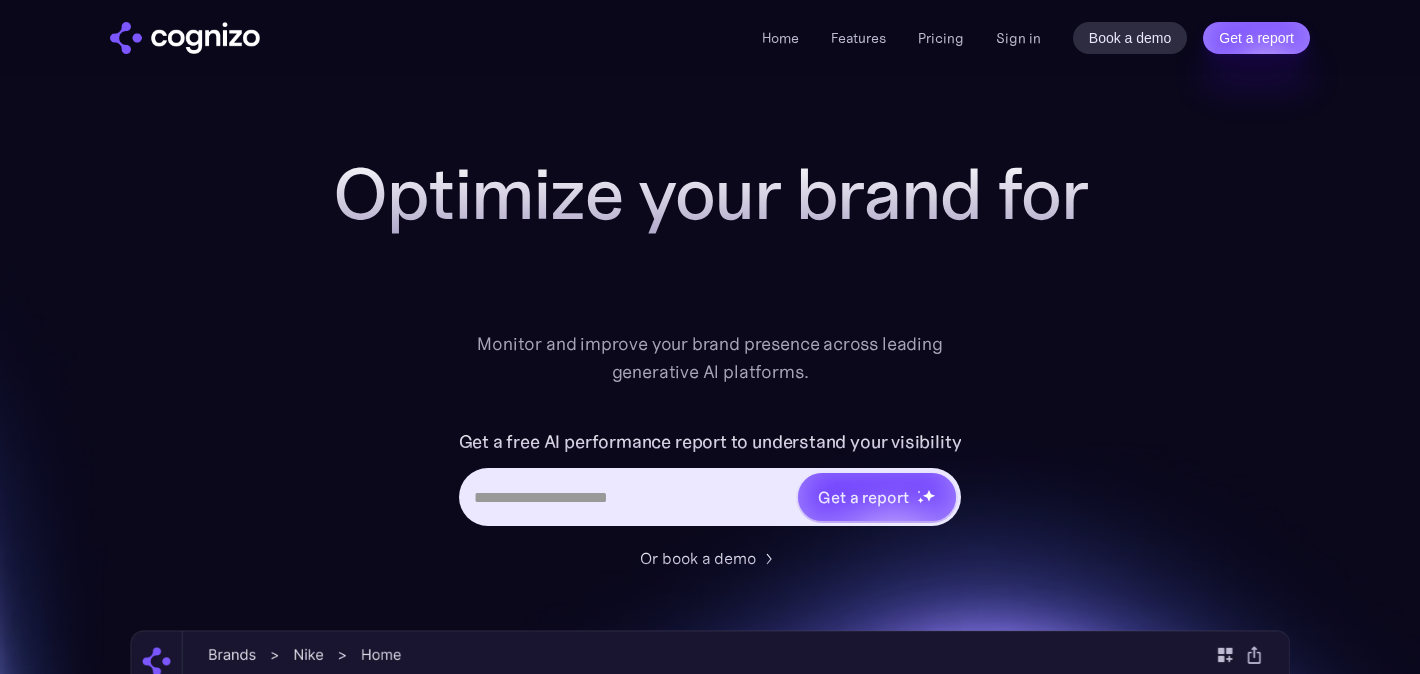 scroll, scrollTop: 0, scrollLeft: 0, axis: both 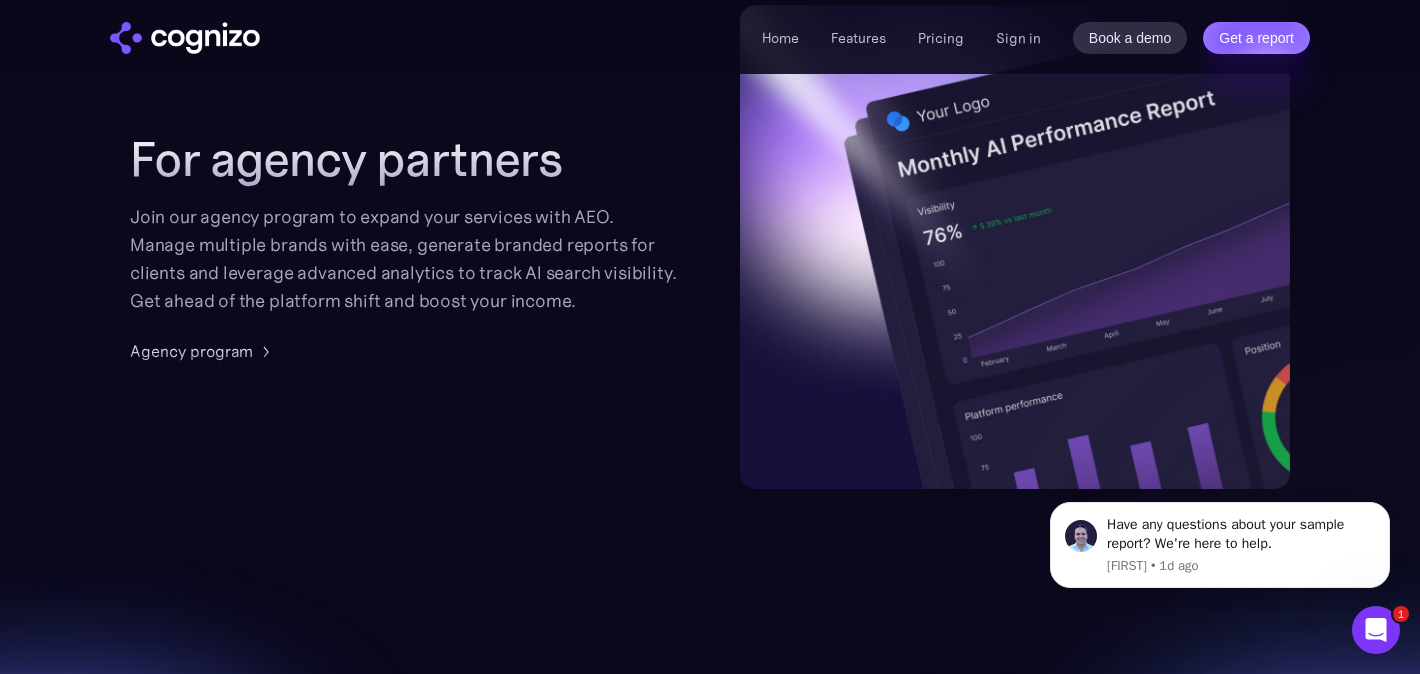 click on "Features" at bounding box center [858, 38] 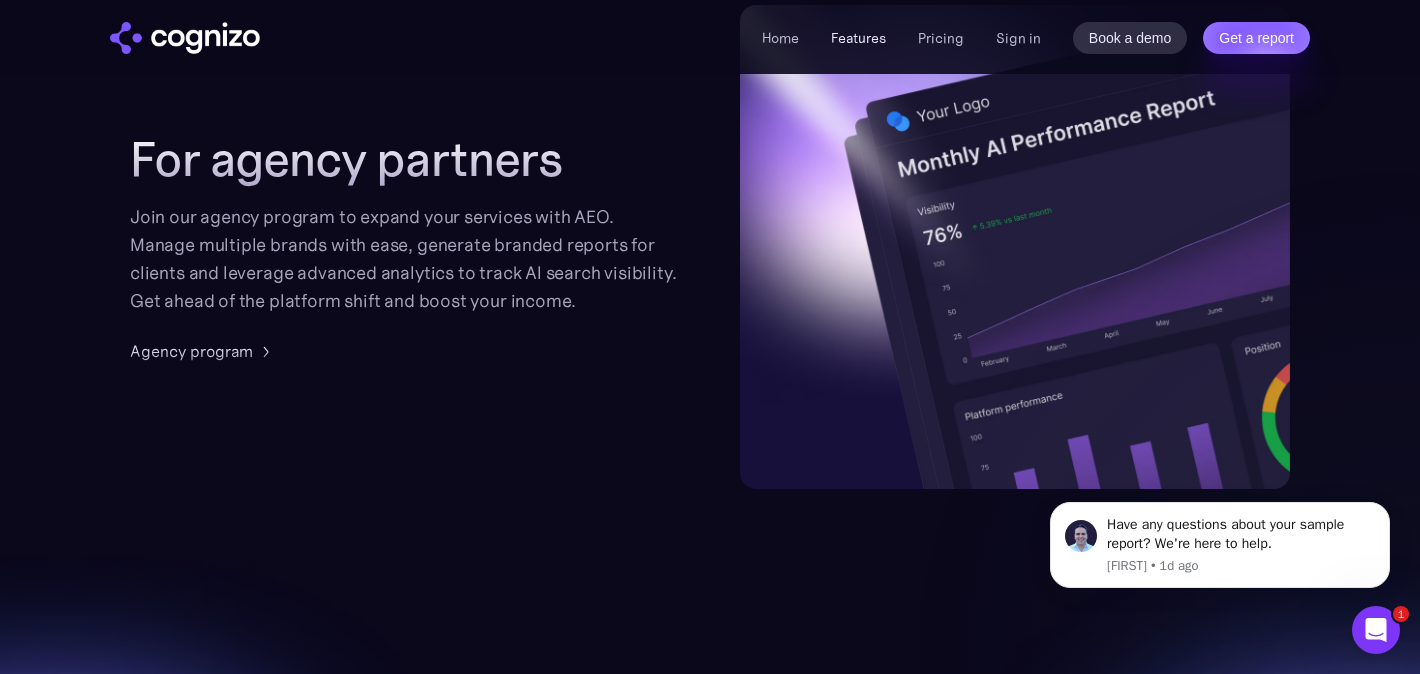 click on "Features" at bounding box center [858, 38] 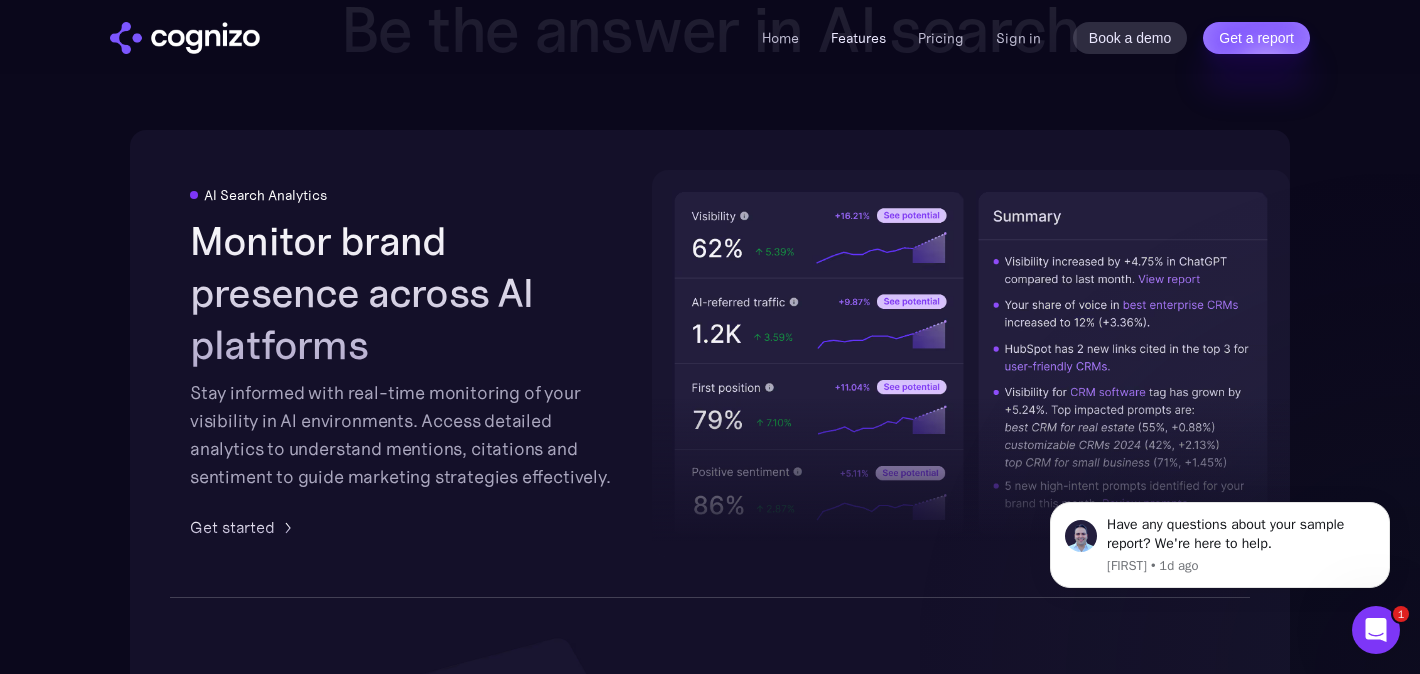 scroll, scrollTop: 3116, scrollLeft: 0, axis: vertical 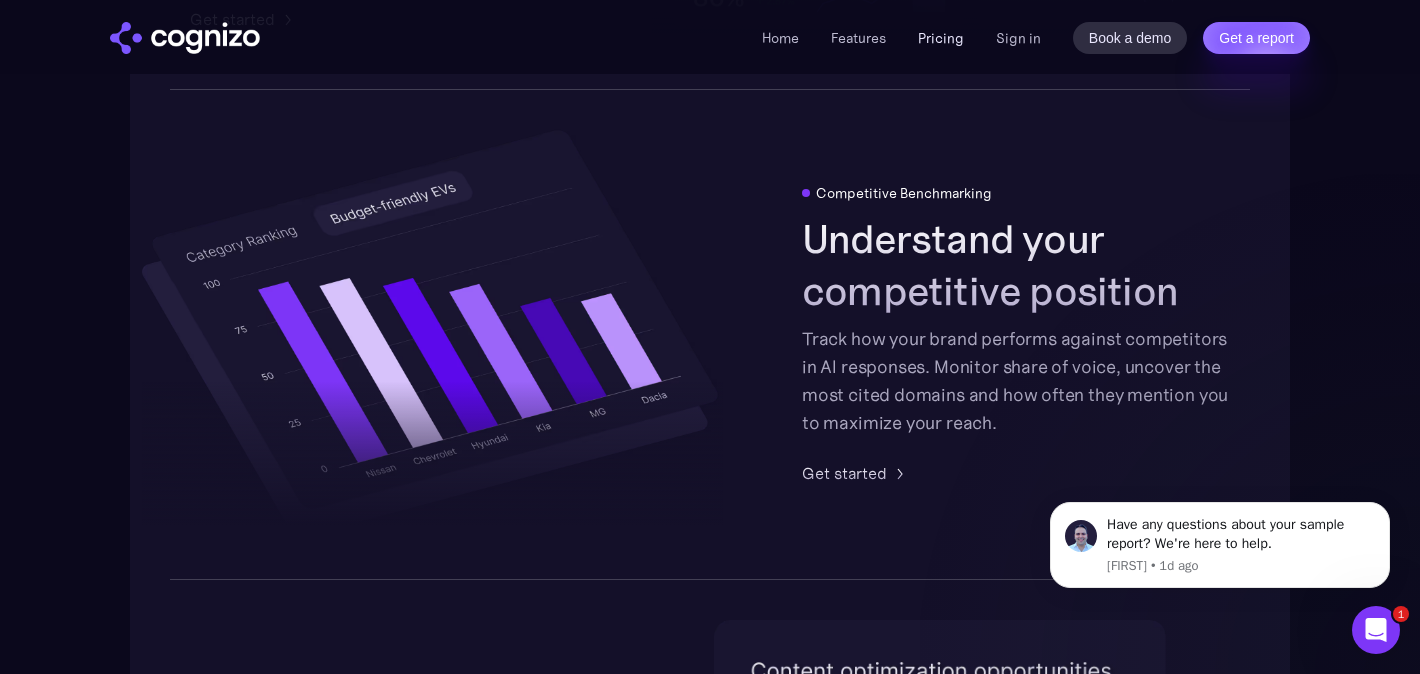 click on "Pricing" at bounding box center [941, 38] 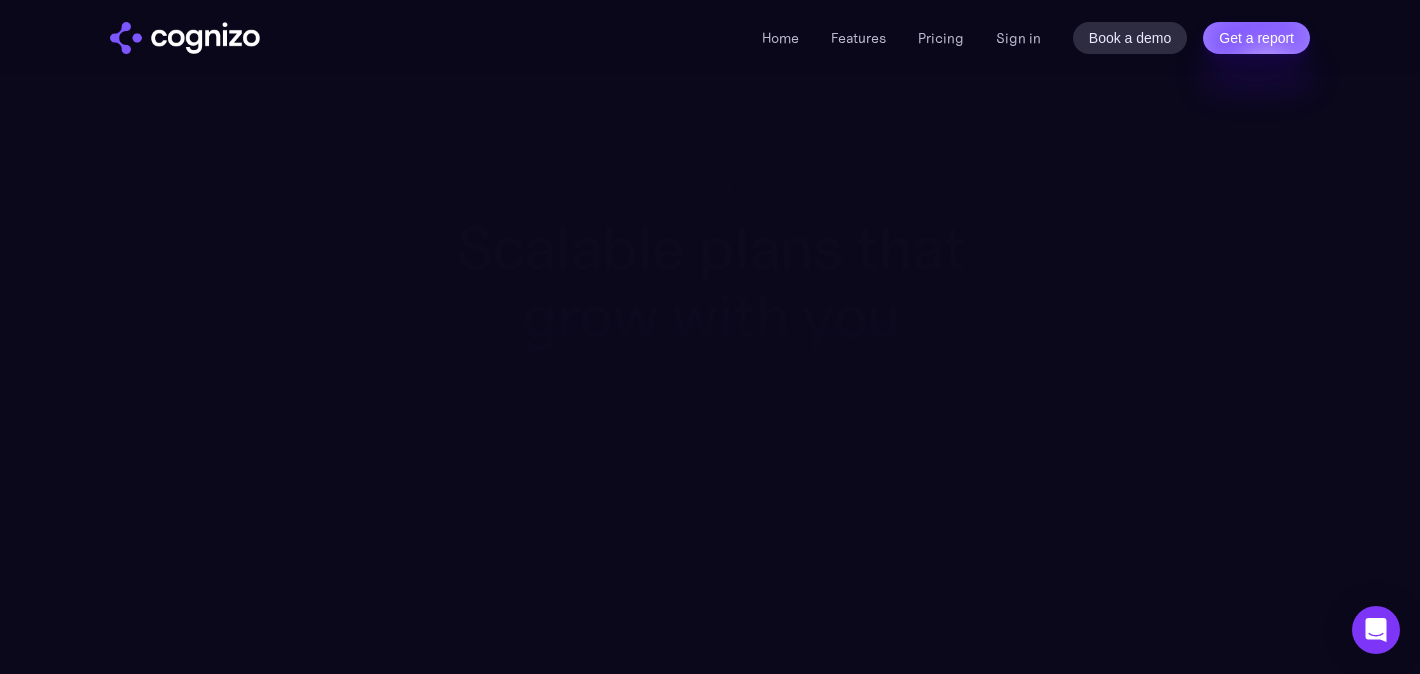 scroll, scrollTop: 0, scrollLeft: 0, axis: both 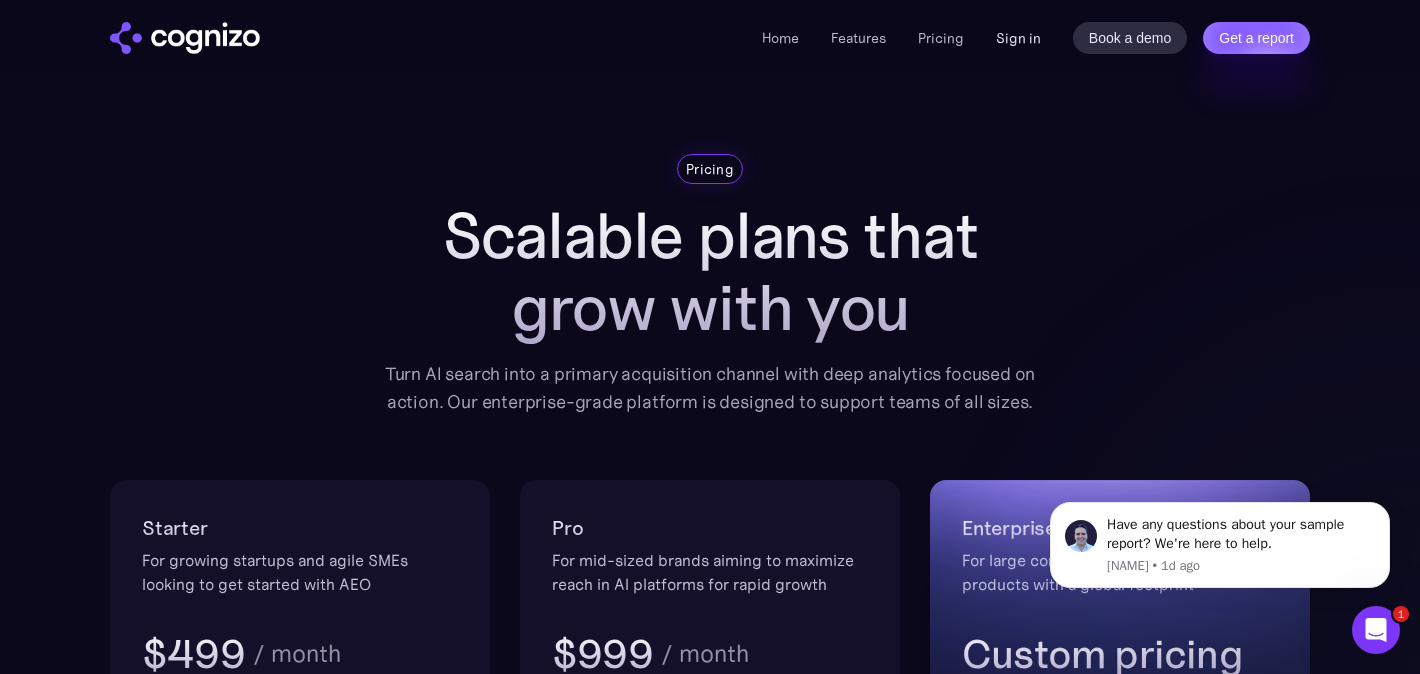 click on "Sign in" at bounding box center [1018, 38] 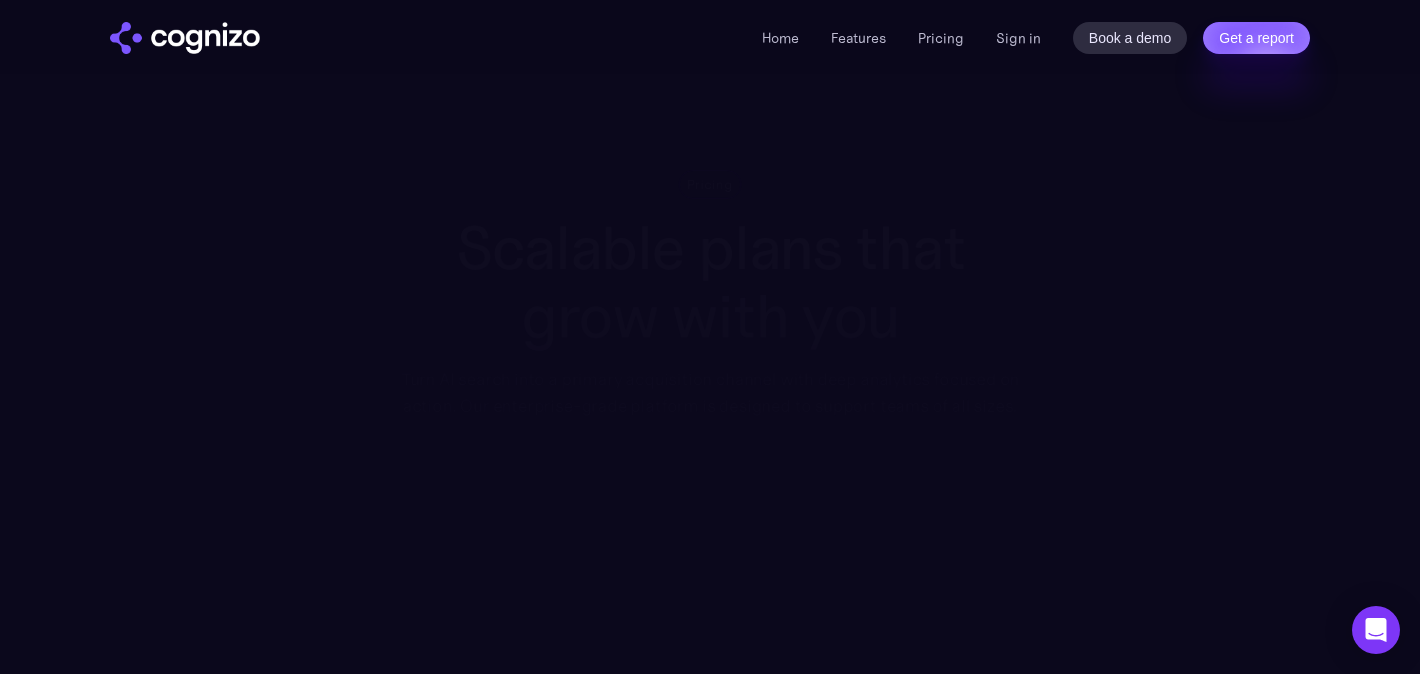scroll, scrollTop: 0, scrollLeft: 0, axis: both 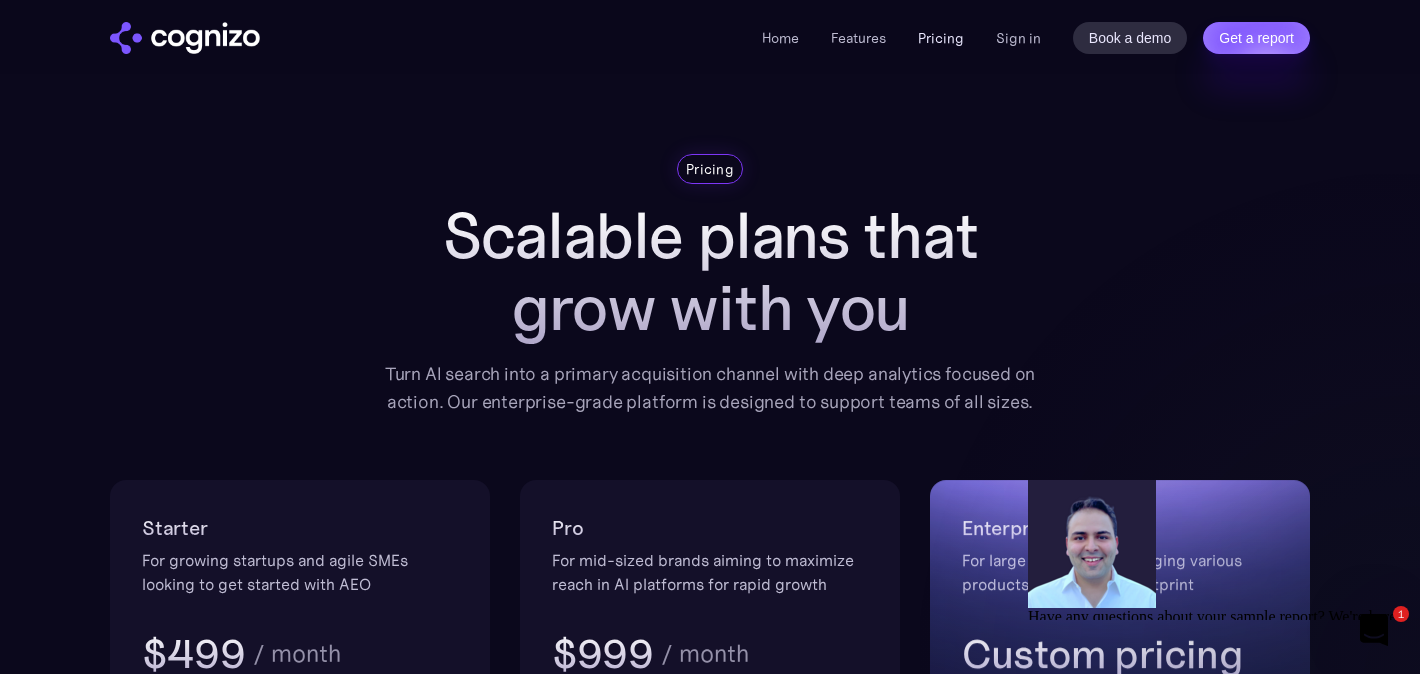 click on "Pricing" at bounding box center (941, 38) 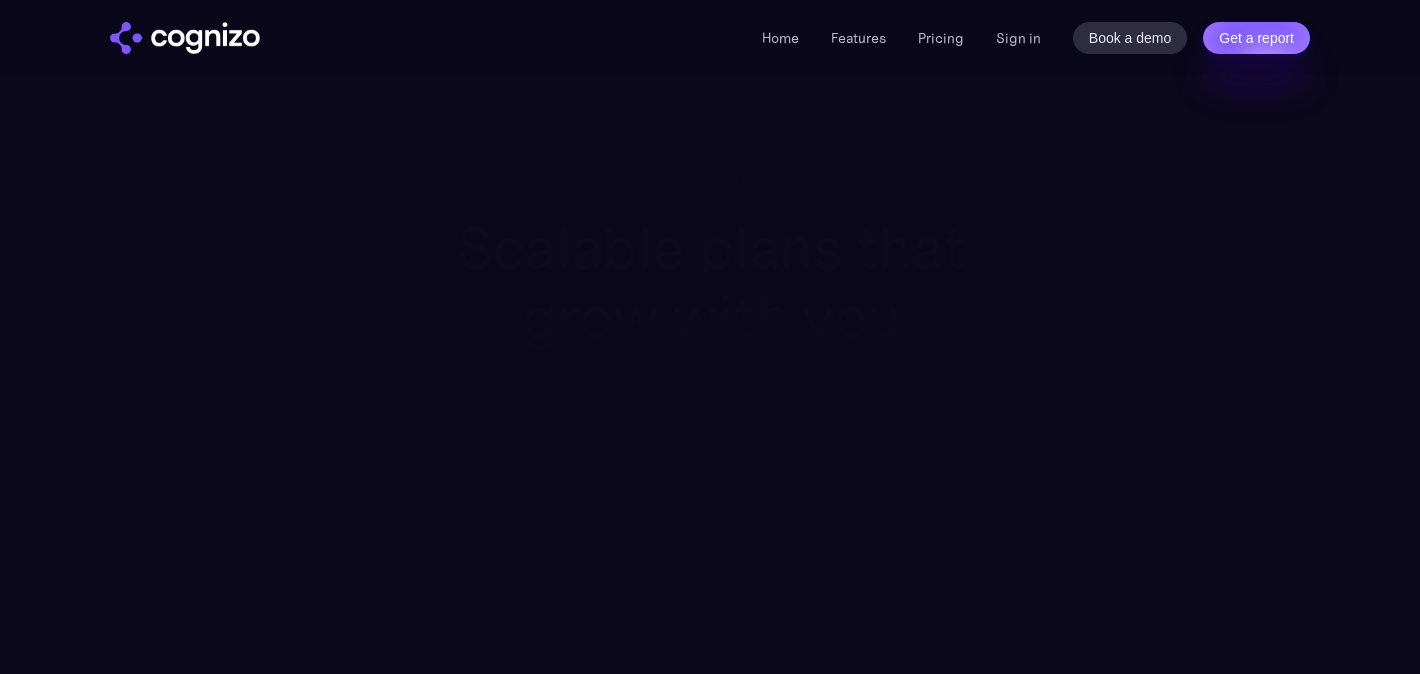 scroll, scrollTop: 0, scrollLeft: 0, axis: both 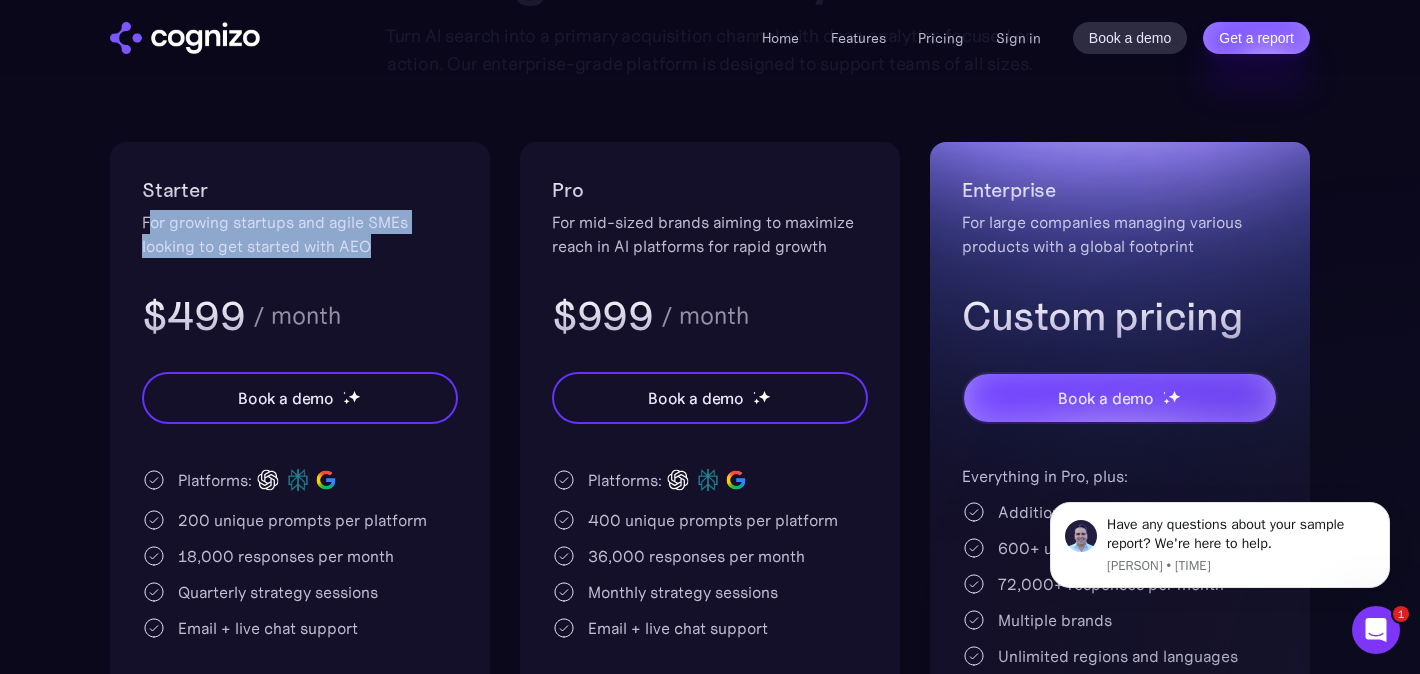 drag, startPoint x: 398, startPoint y: 253, endPoint x: 151, endPoint y: 216, distance: 249.75587 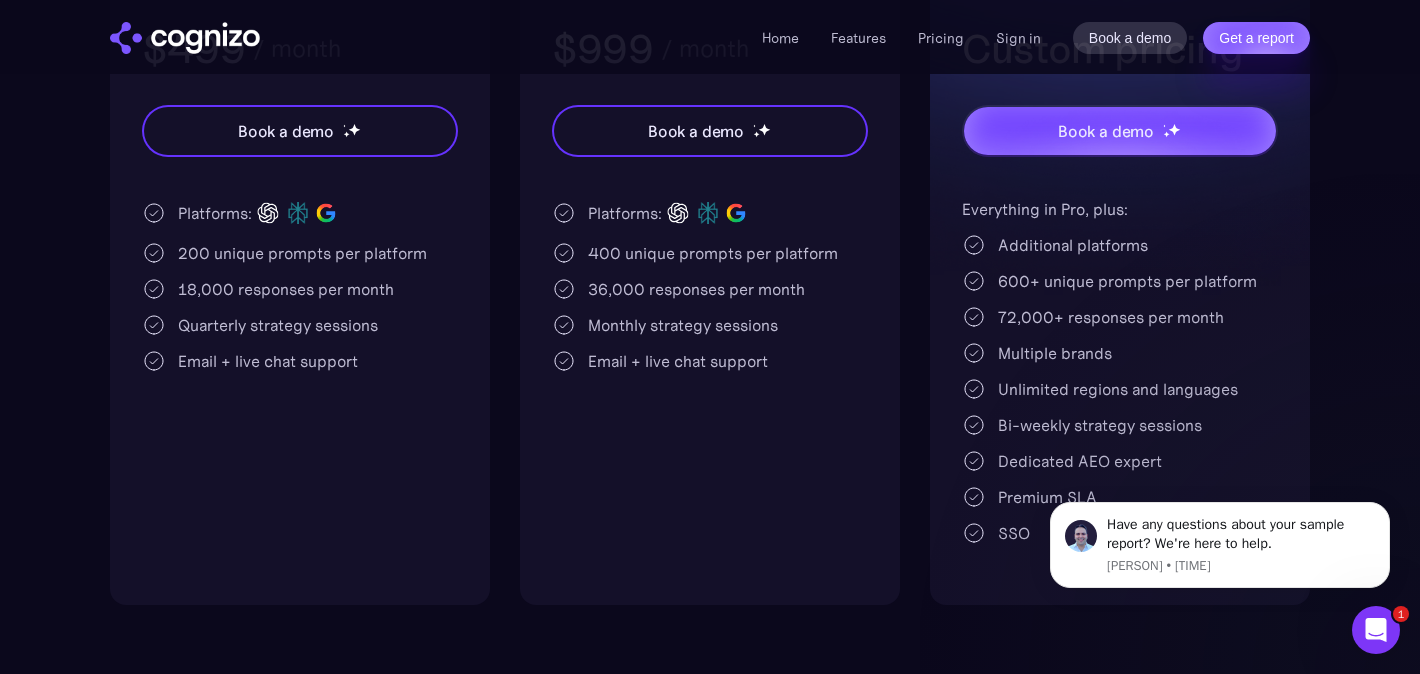 scroll, scrollTop: 593, scrollLeft: 0, axis: vertical 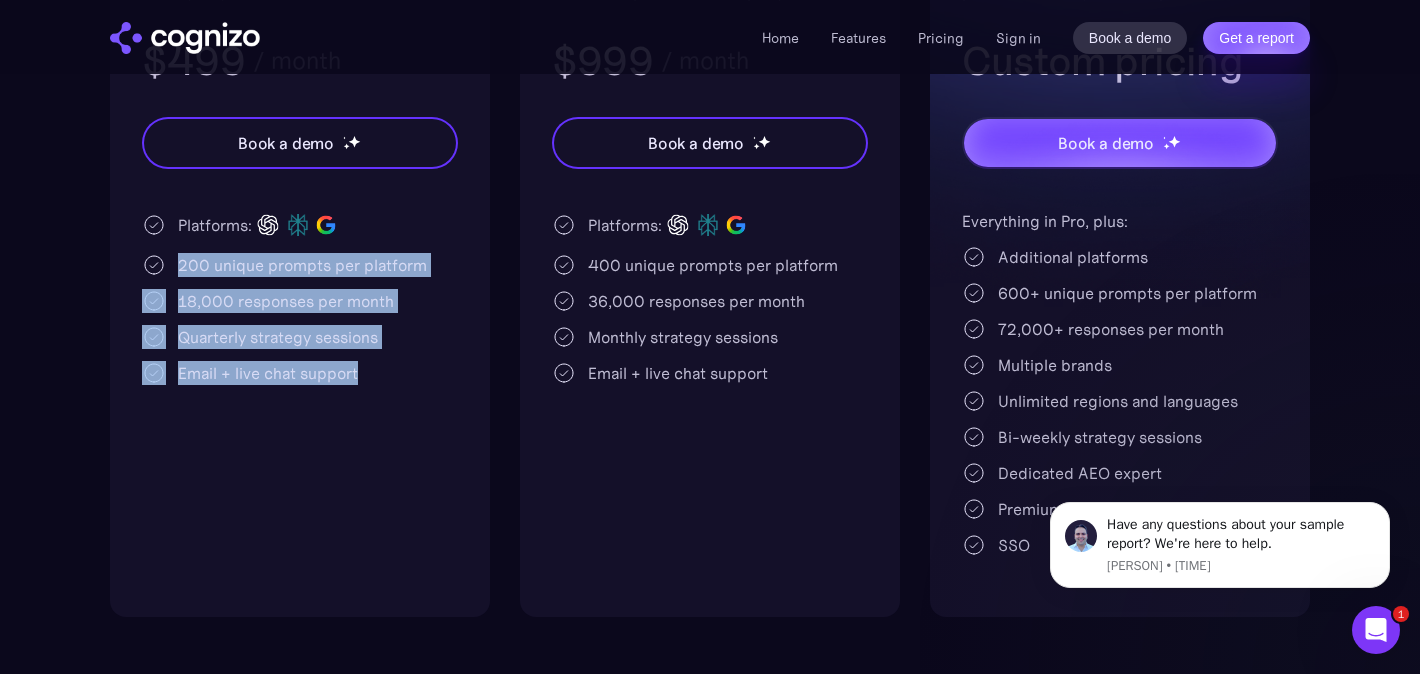 drag, startPoint x: 176, startPoint y: 263, endPoint x: 372, endPoint y: 377, distance: 226.74214 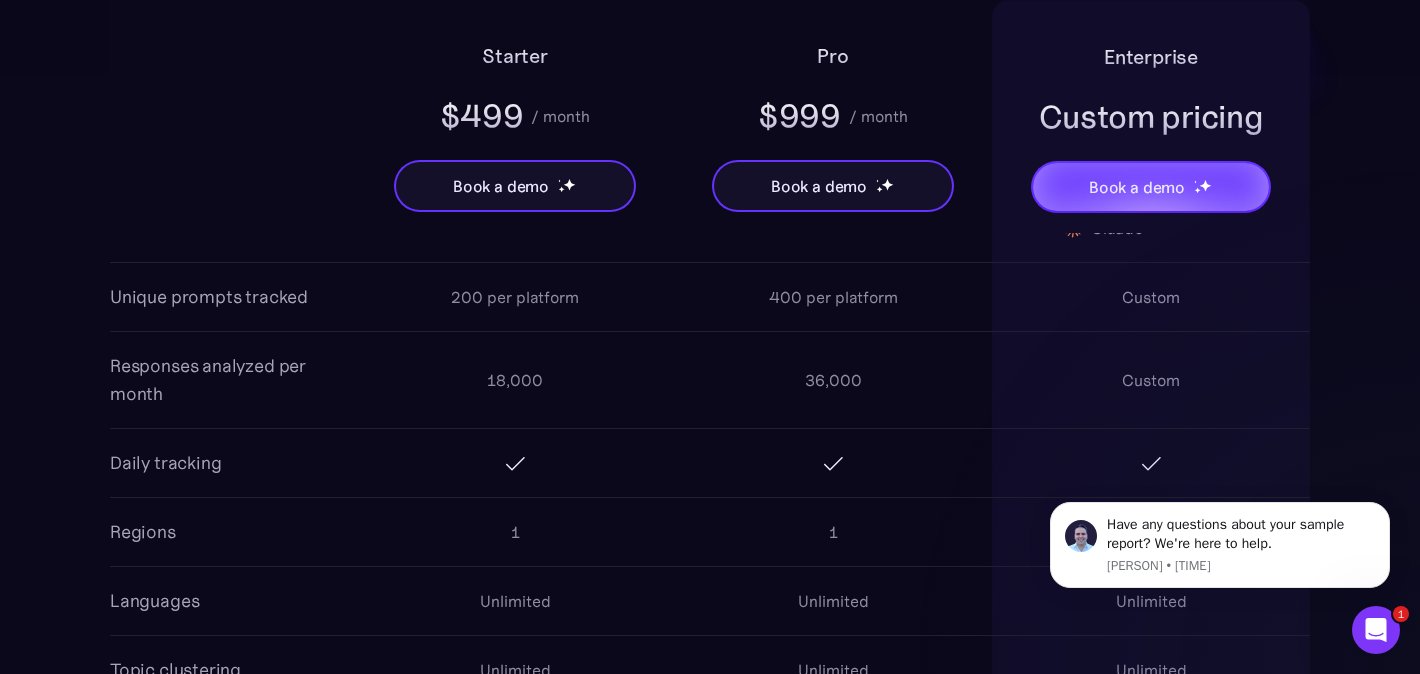 scroll, scrollTop: 1663, scrollLeft: 0, axis: vertical 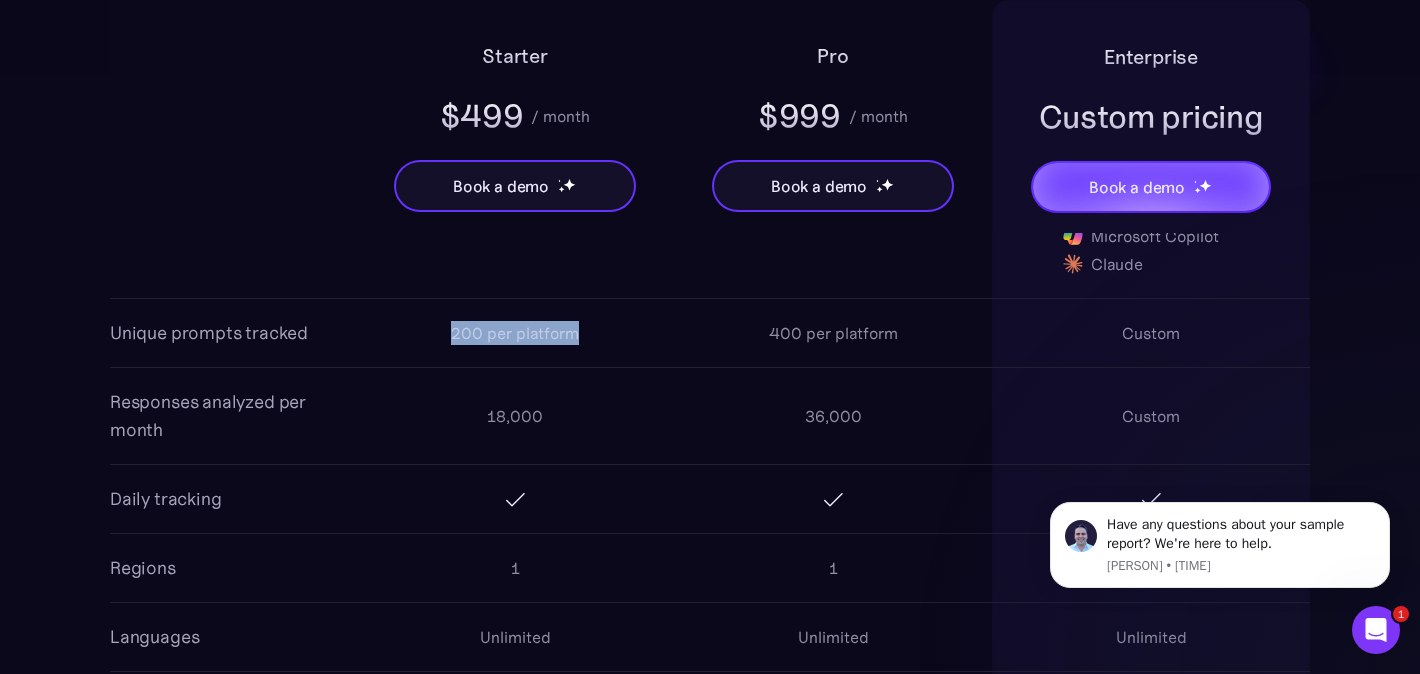 drag, startPoint x: 452, startPoint y: 330, endPoint x: 575, endPoint y: 329, distance: 123.00407 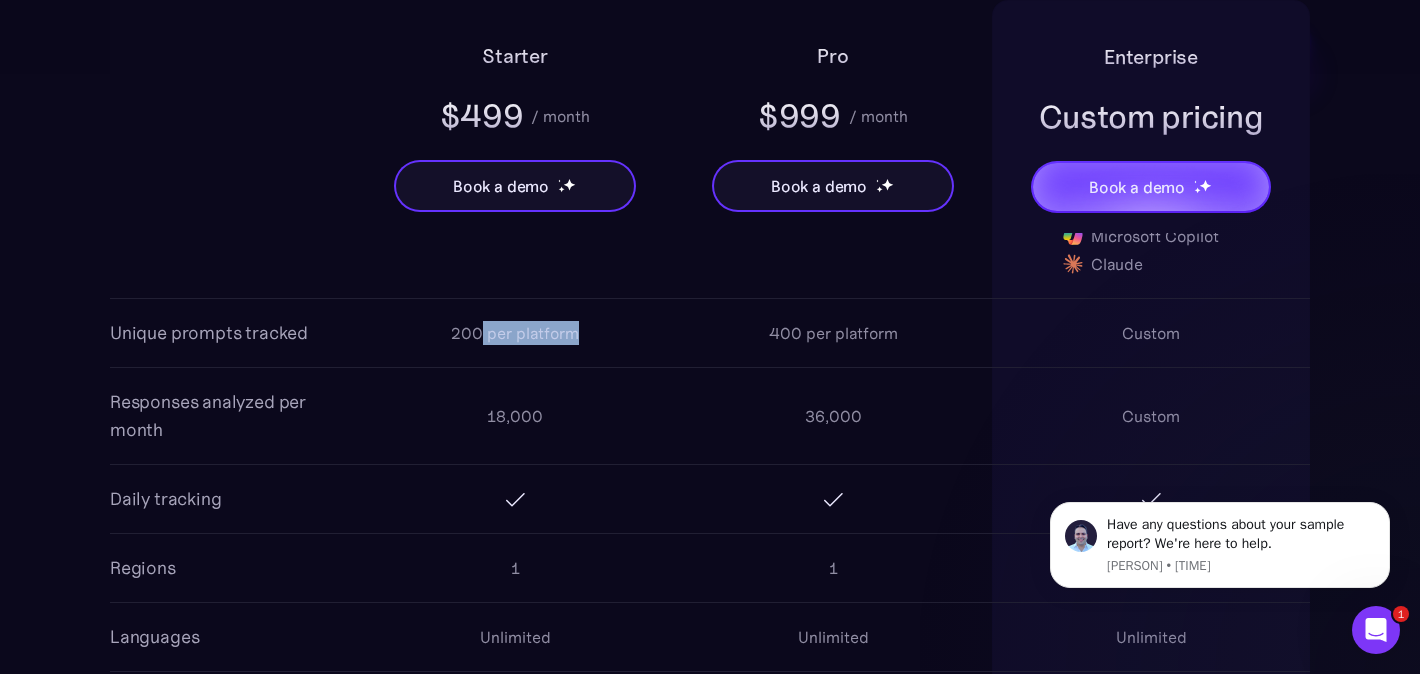 drag, startPoint x: 586, startPoint y: 329, endPoint x: 476, endPoint y: 329, distance: 110 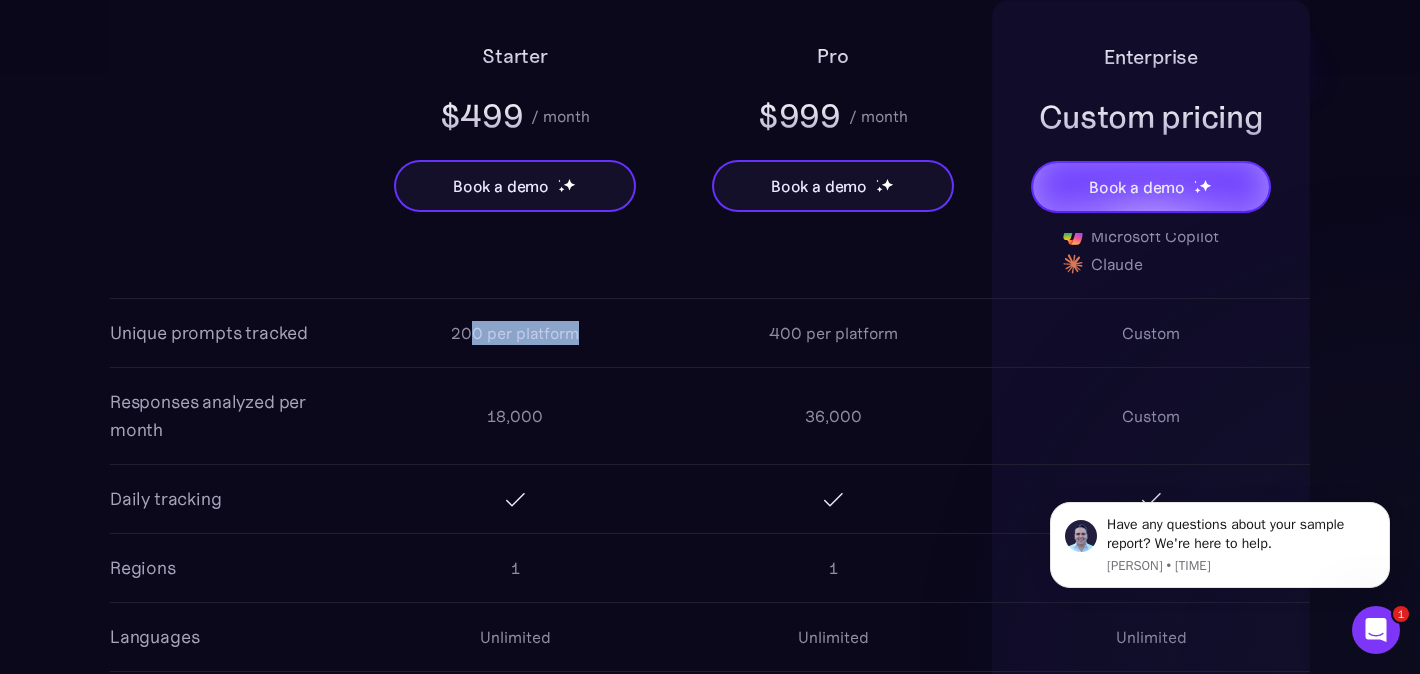 click on "200 per platform" at bounding box center [515, 333] 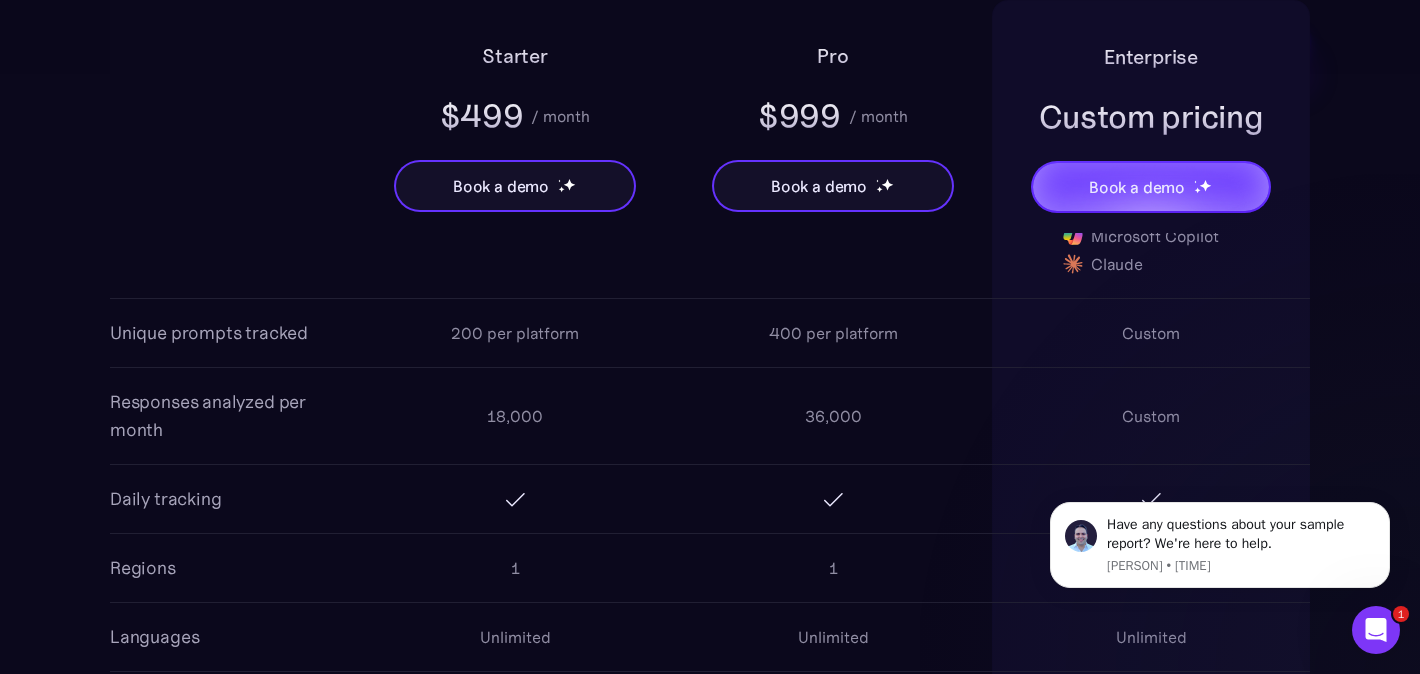 scroll, scrollTop: 1773, scrollLeft: 0, axis: vertical 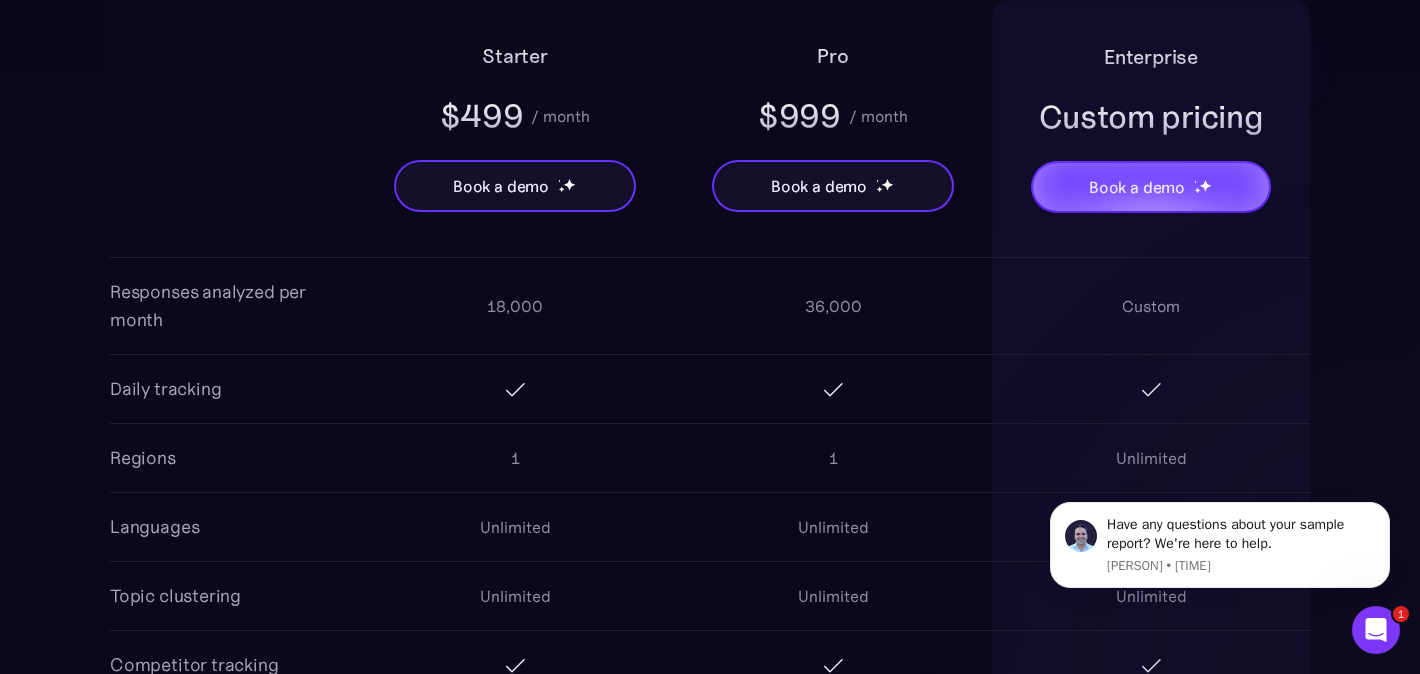 drag, startPoint x: 492, startPoint y: 323, endPoint x: 550, endPoint y: 323, distance: 58 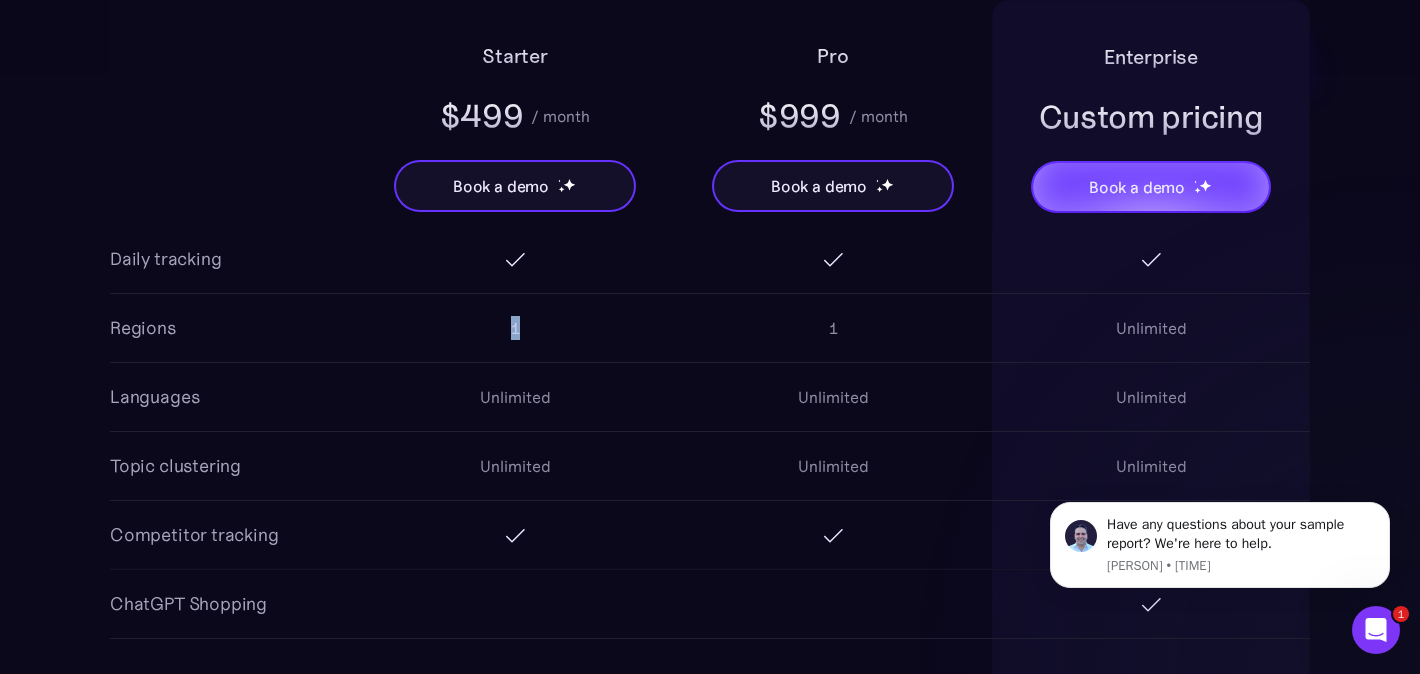 drag, startPoint x: 536, startPoint y: 341, endPoint x: 499, endPoint y: 329, distance: 38.8973 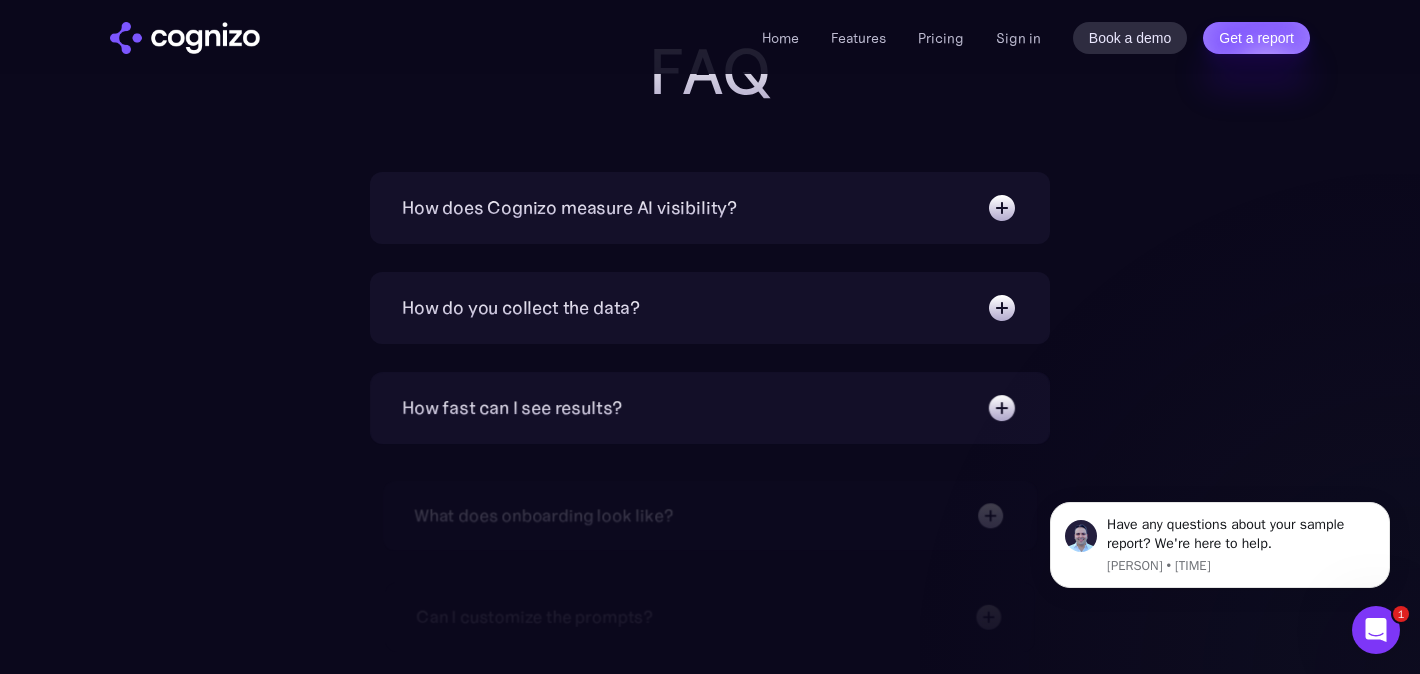 scroll, scrollTop: 4396, scrollLeft: 0, axis: vertical 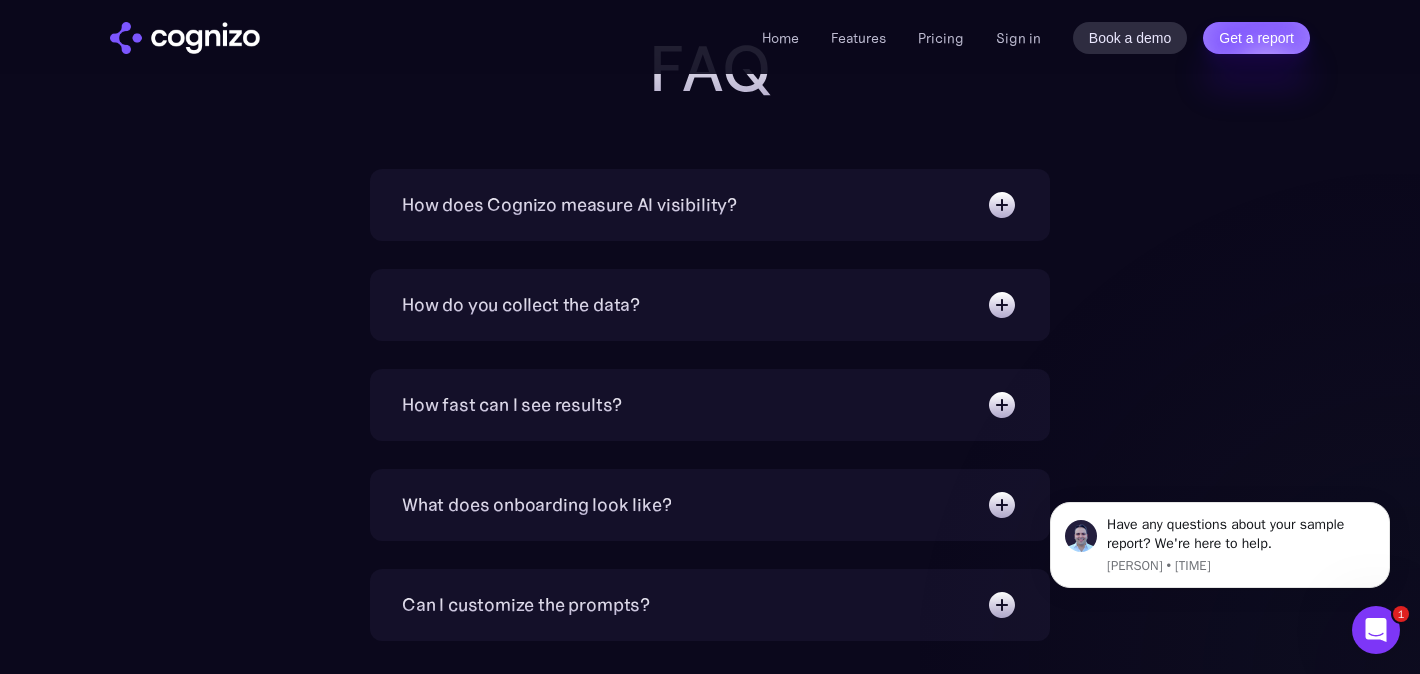 click at bounding box center (1002, 205) 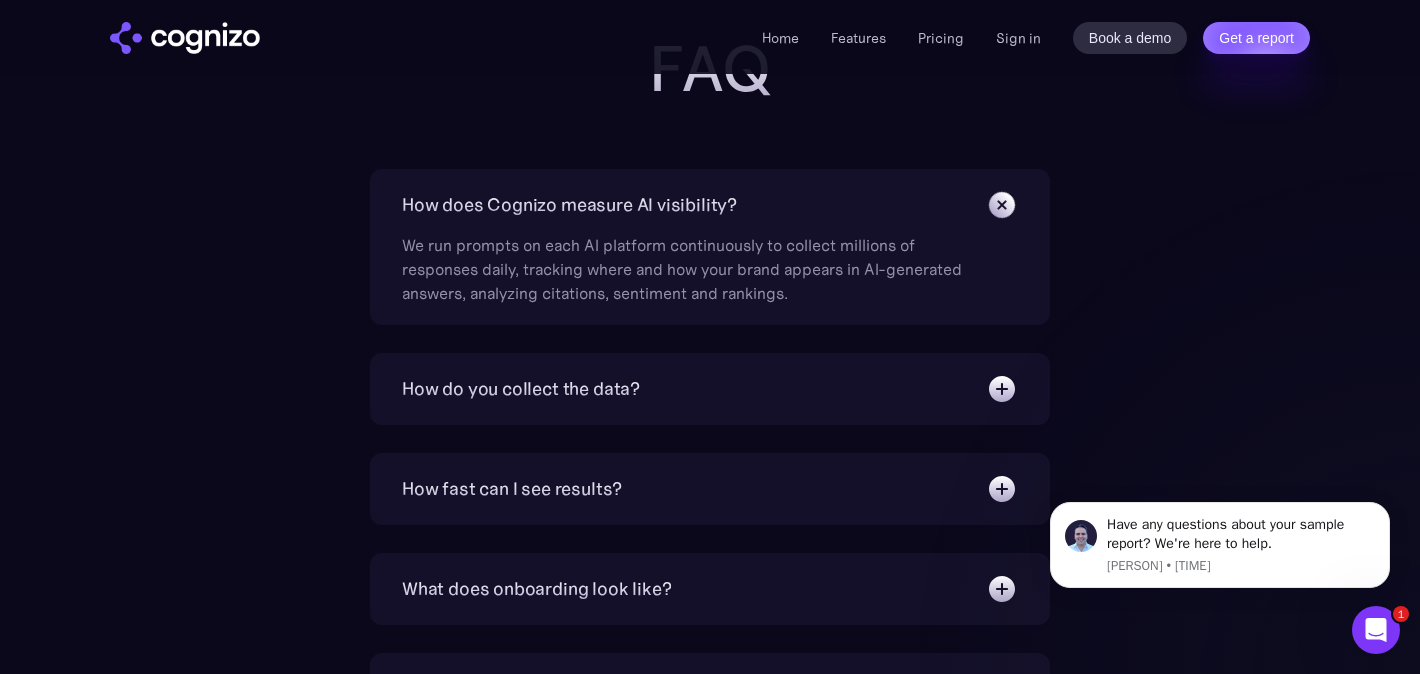 click at bounding box center [1001, 204] 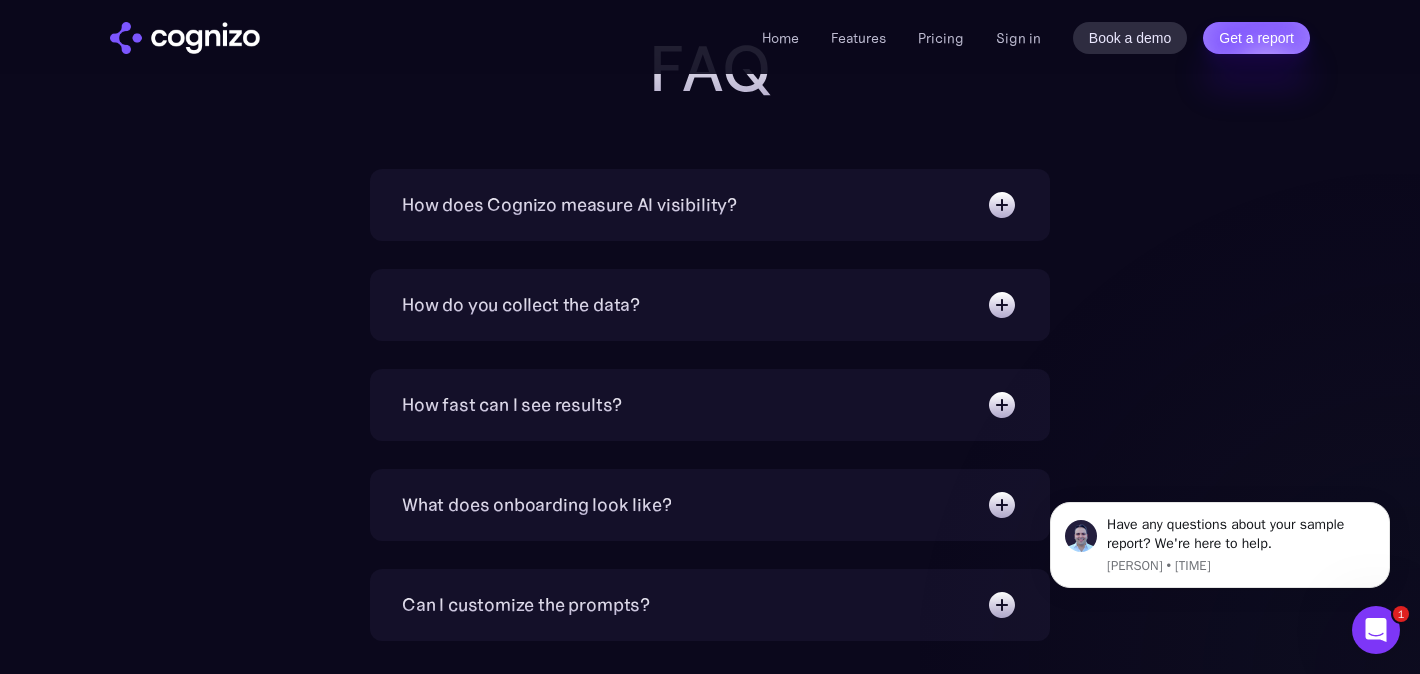 click at bounding box center [1002, 305] 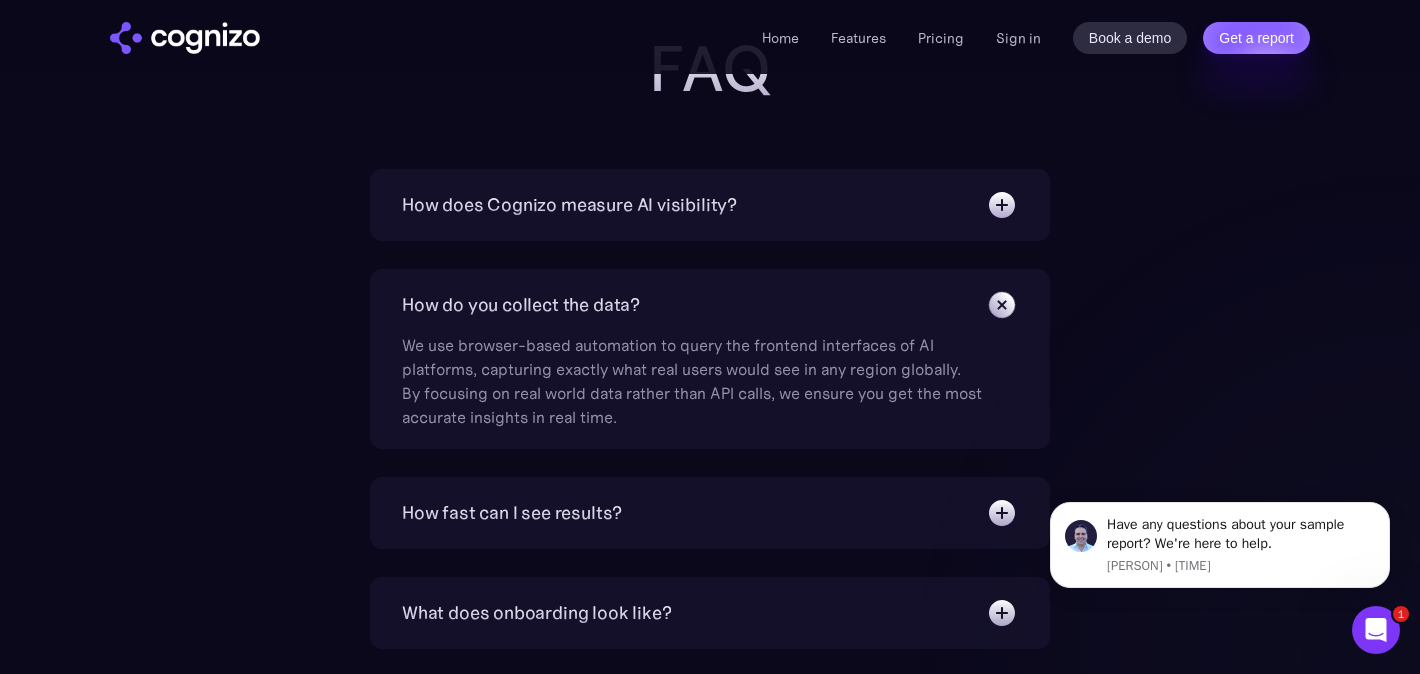 click at bounding box center (1001, 304) 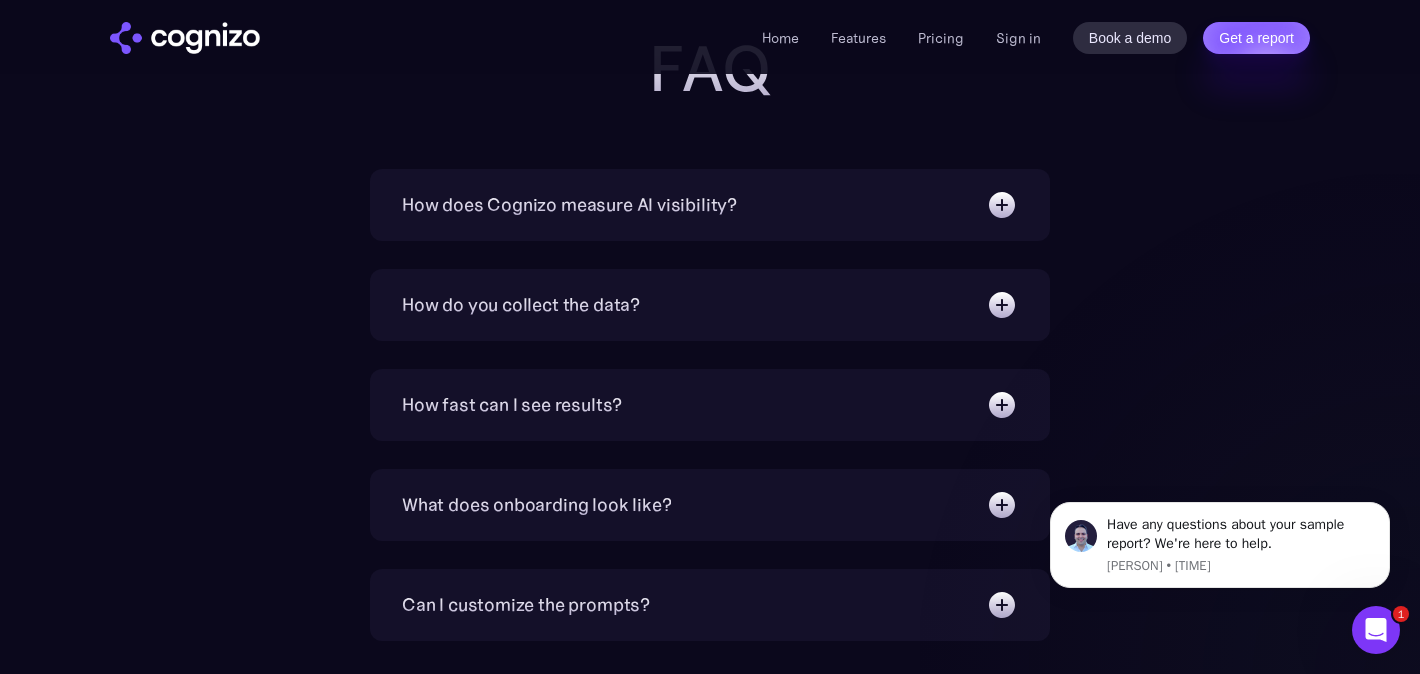click at bounding box center [1002, 205] 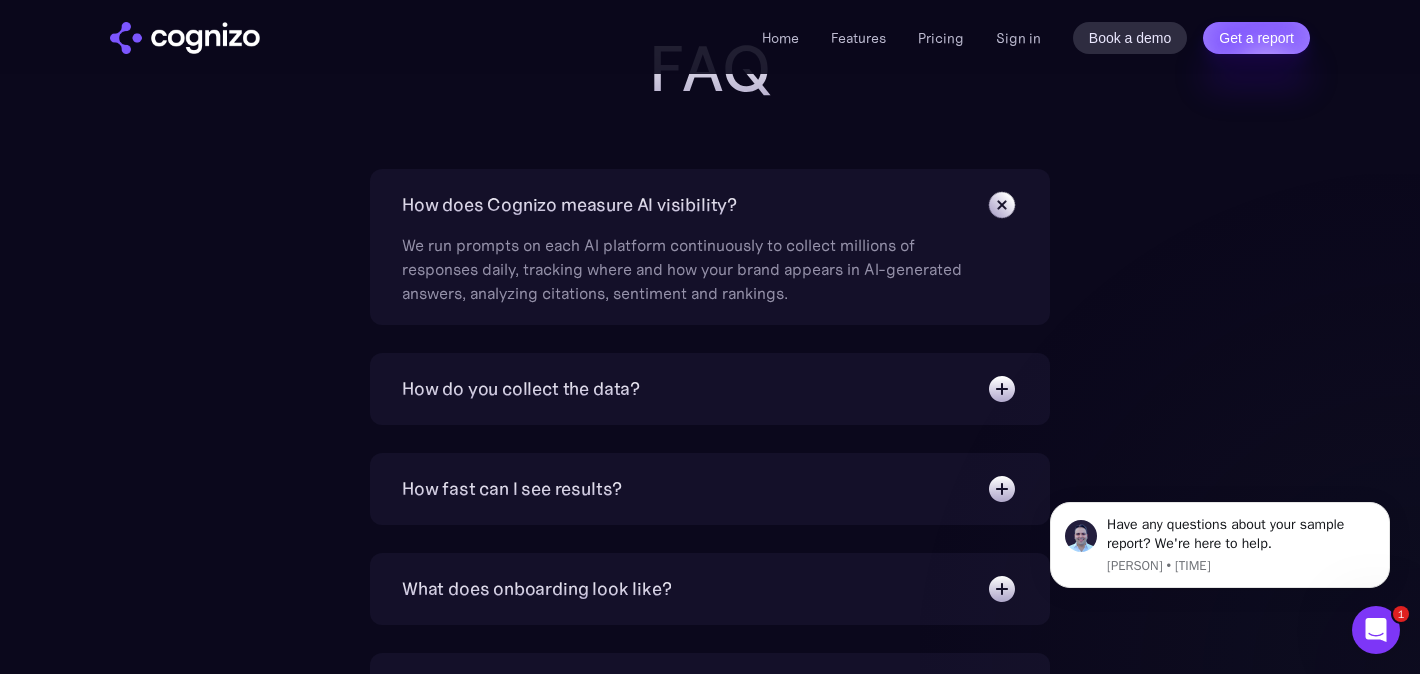 click at bounding box center [1002, 389] 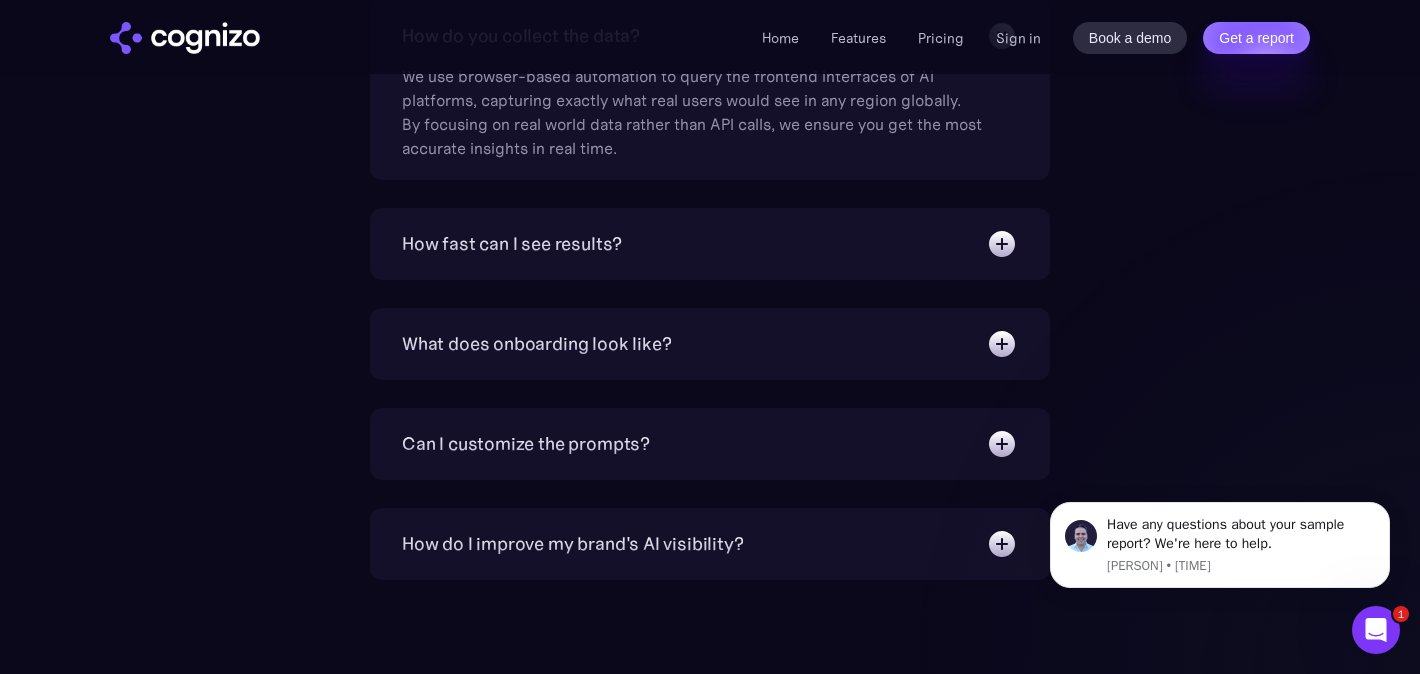 scroll, scrollTop: 4759, scrollLeft: 0, axis: vertical 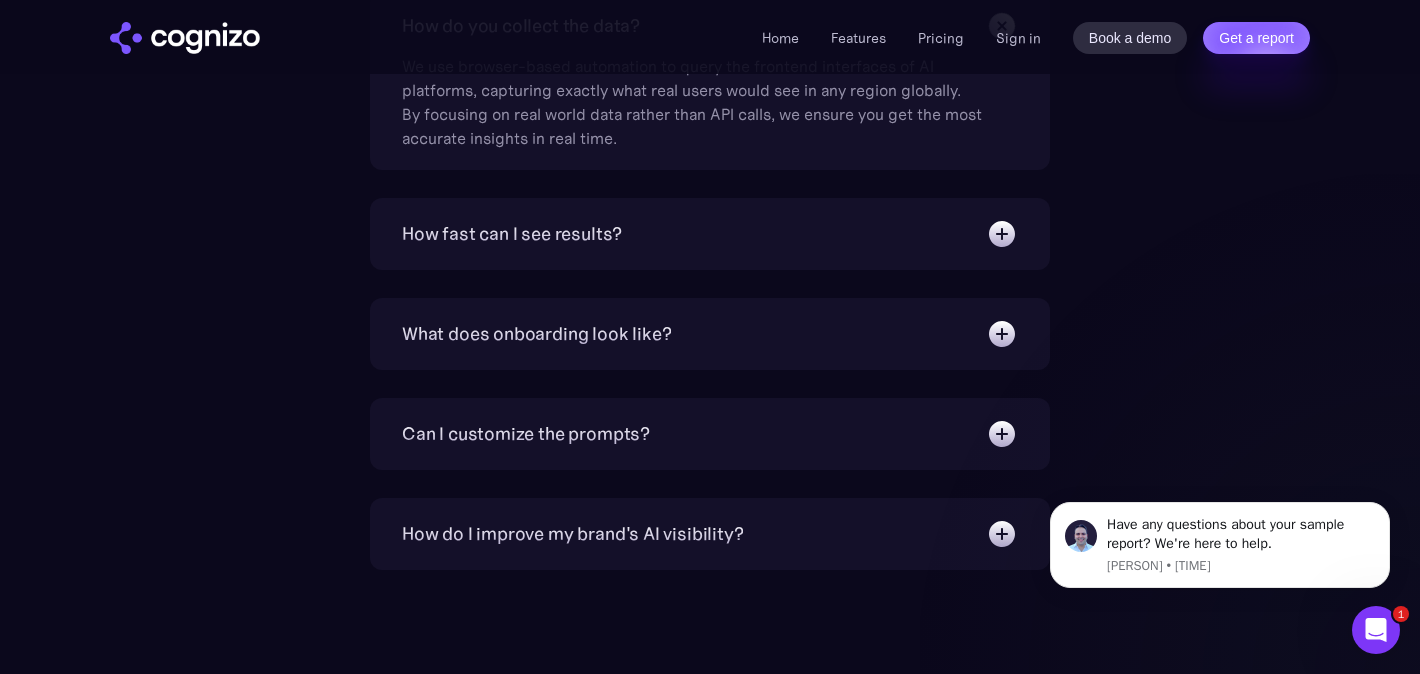 click on "What does onboarding look like? Instant. You’ll have a premade prompt set to start with and we’ll kick off the analysis immediately. Your customer success partner will set up an onboarding call to ensure you have a robust AI search strategy and all your questions are answered." at bounding box center [710, 334] 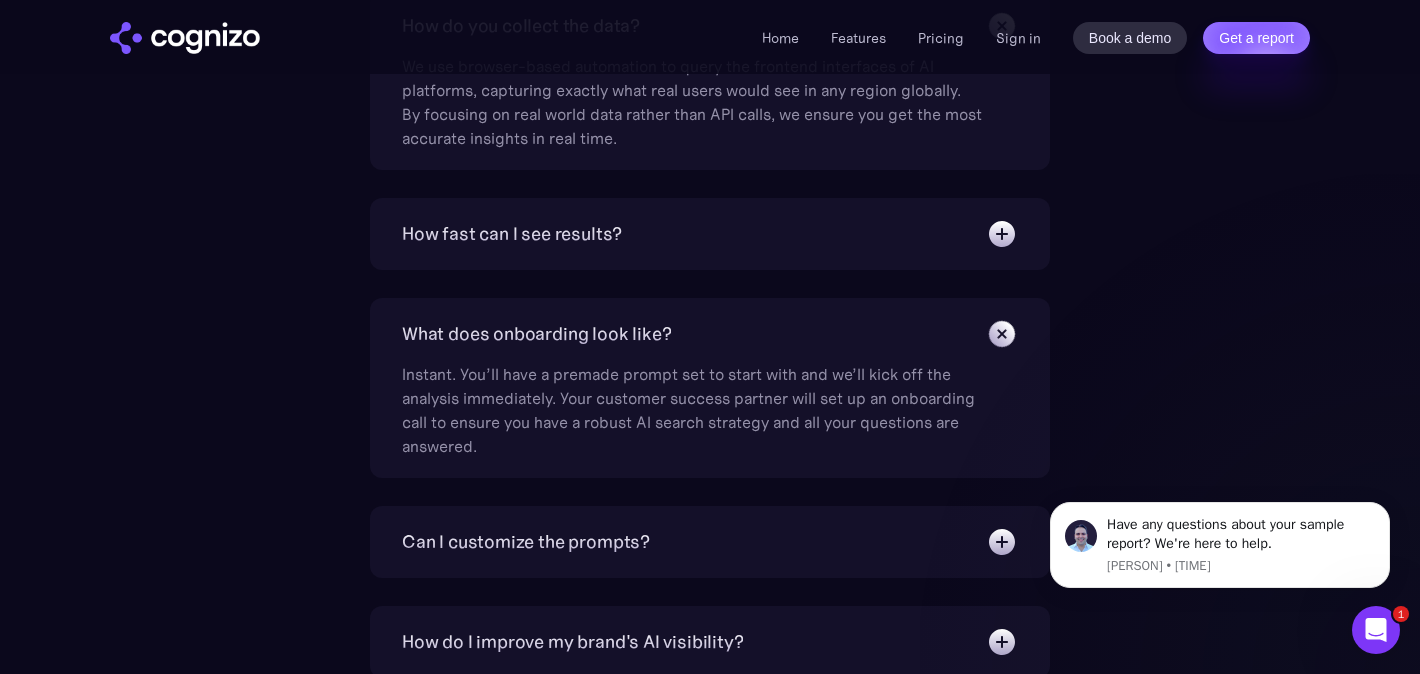 click at bounding box center [1001, 333] 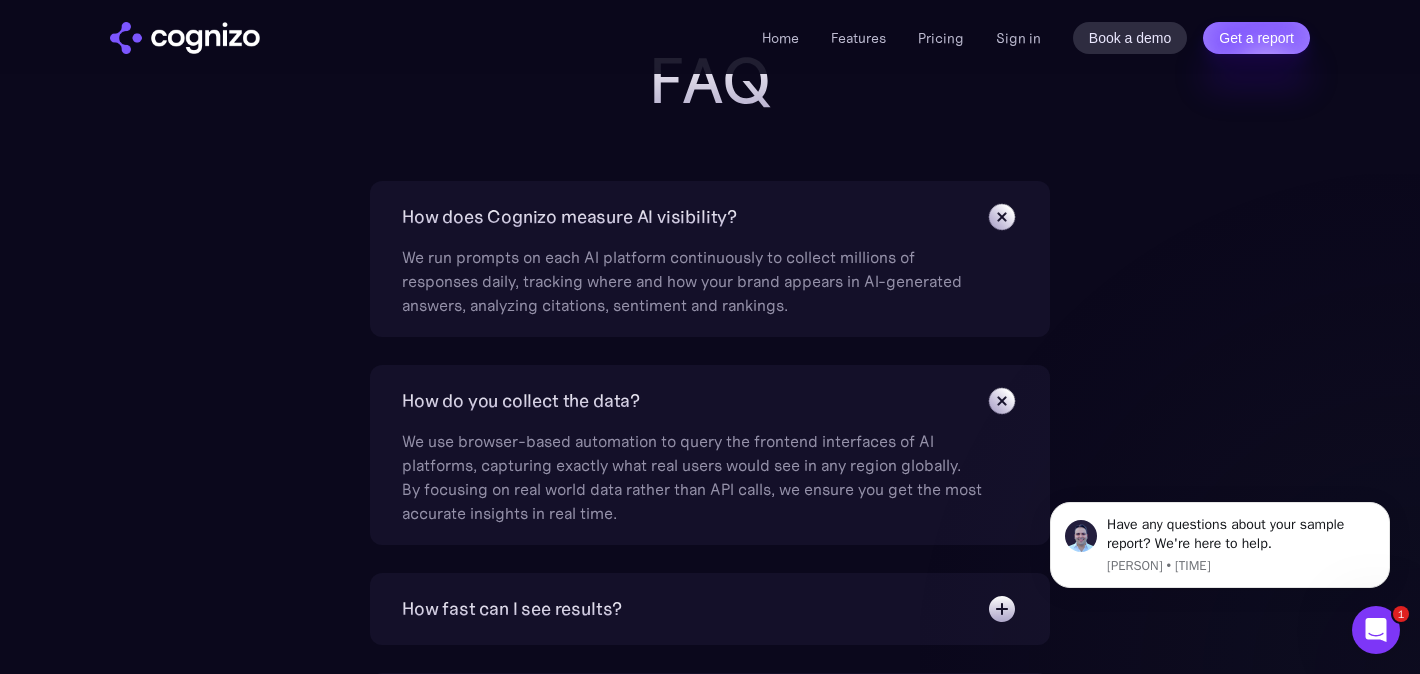 scroll, scrollTop: 4397, scrollLeft: 0, axis: vertical 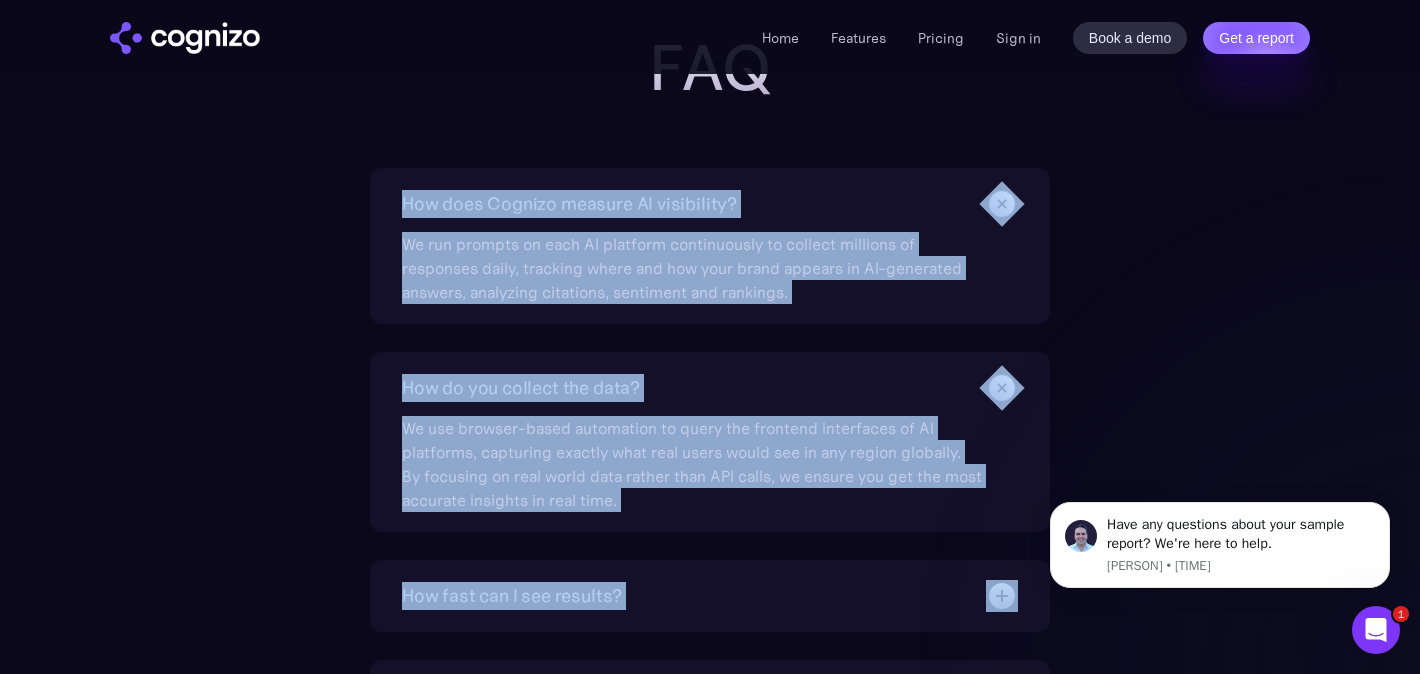 click on "FAQ How does Cognizo measure AI visibility? We run prompts on each AI platform continuously to collect millions of responses daily, tracking where and how your brand appears in AI-generated answers, analyzing citations, sentiment and rankings. How do you collect the data? We use browser-based automation to query the frontend interfaces of AI platforms, capturing exactly what real users would see in any region globally. By focusing on real world data rather than API calls, we ensure you get the most accurate insights in real time. How fast can I see results? We target 6 weeks to realize substantial increase in visibility. In contrast to SEO, AEO doesn’t take 3-6 months to see results. Most customers see upticks within the first 2 weeks of using Cognizo. What does onboarding look like? Can I customize the prompts? How do I improve my brand's AI visibility?" at bounding box center [710, 482] 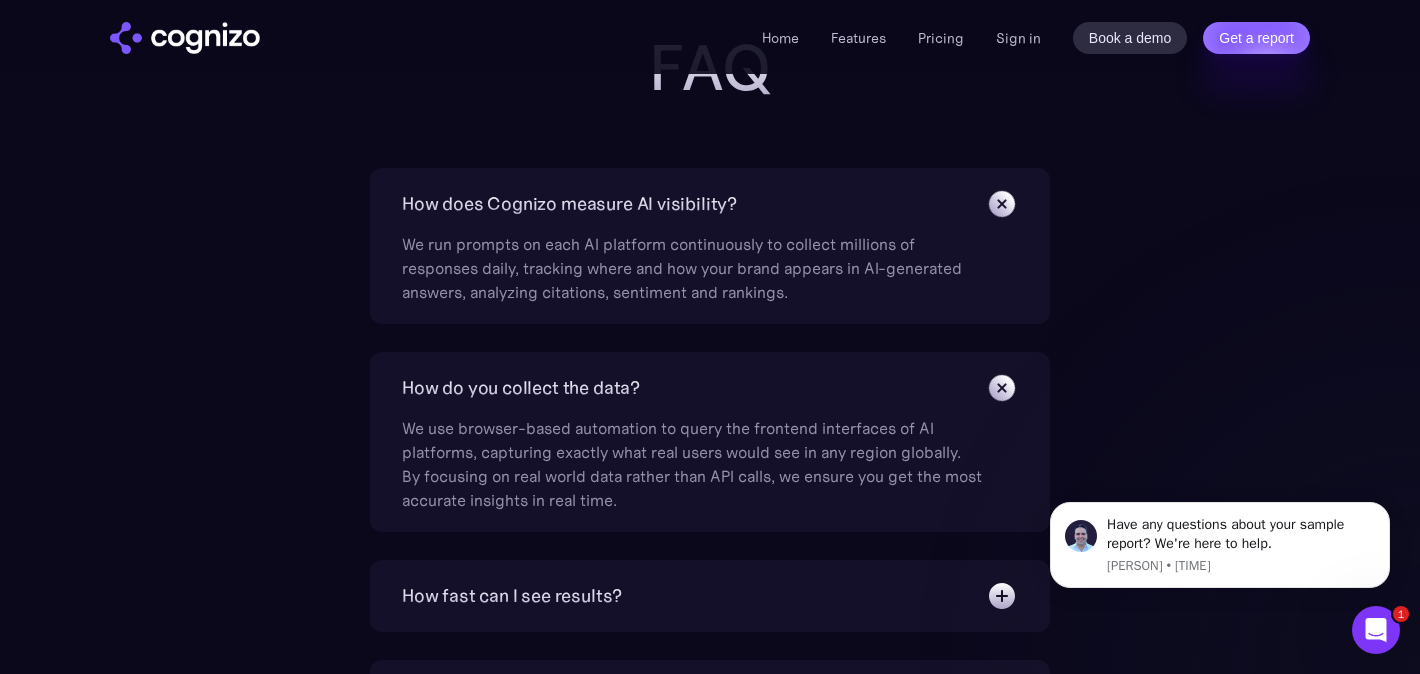 click on "How does Cognizo measure AI visibility? We run prompts on each AI platform continuously to collect millions of responses daily, tracking where and how your brand appears in AI-generated answers, analyzing citations, sentiment and rankings. How do you collect the data? We use browser-based automation to query the frontend interfaces of AI platforms, capturing exactly what real users would see in any region globally. By focusing on real world data rather than API calls, we ensure you get the most accurate insights in real time. How fast can I see results? We target 6 weeks to realize substantial increase in visibility. In contrast to SEO, AEO doesn’t take 3-6 months to see results. Most customers see upticks within the first 2 weeks of using Cognizo. What does onboarding look like? Can I customize the prompts? How do I improve my brand's AI visibility?" at bounding box center (710, 550) 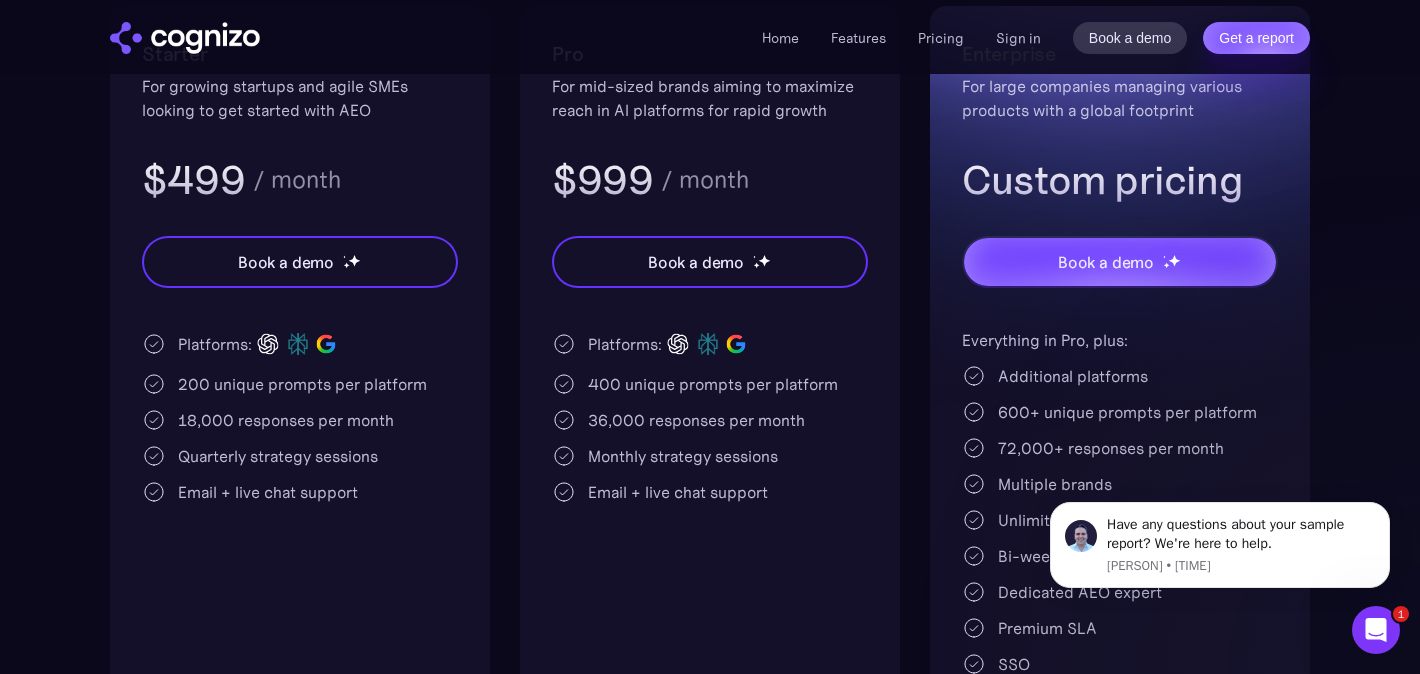 scroll, scrollTop: 0, scrollLeft: 0, axis: both 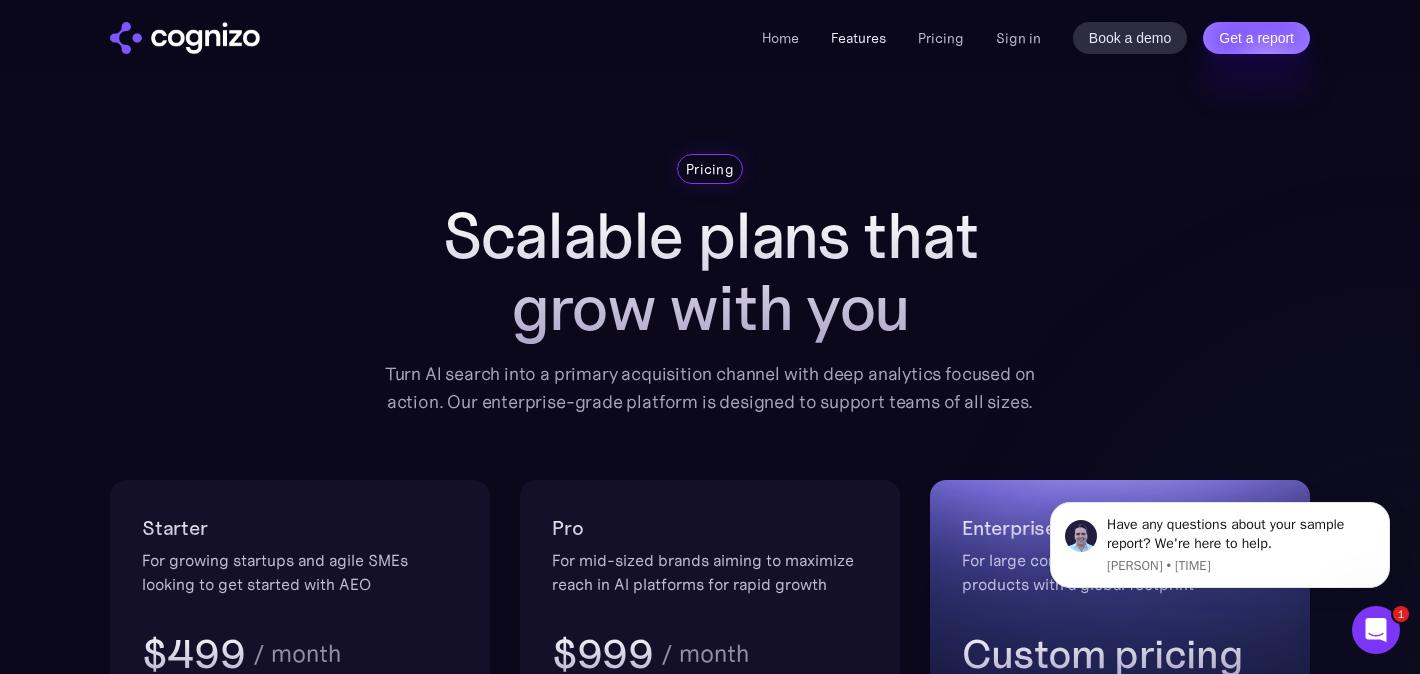 click on "Features" at bounding box center (858, 38) 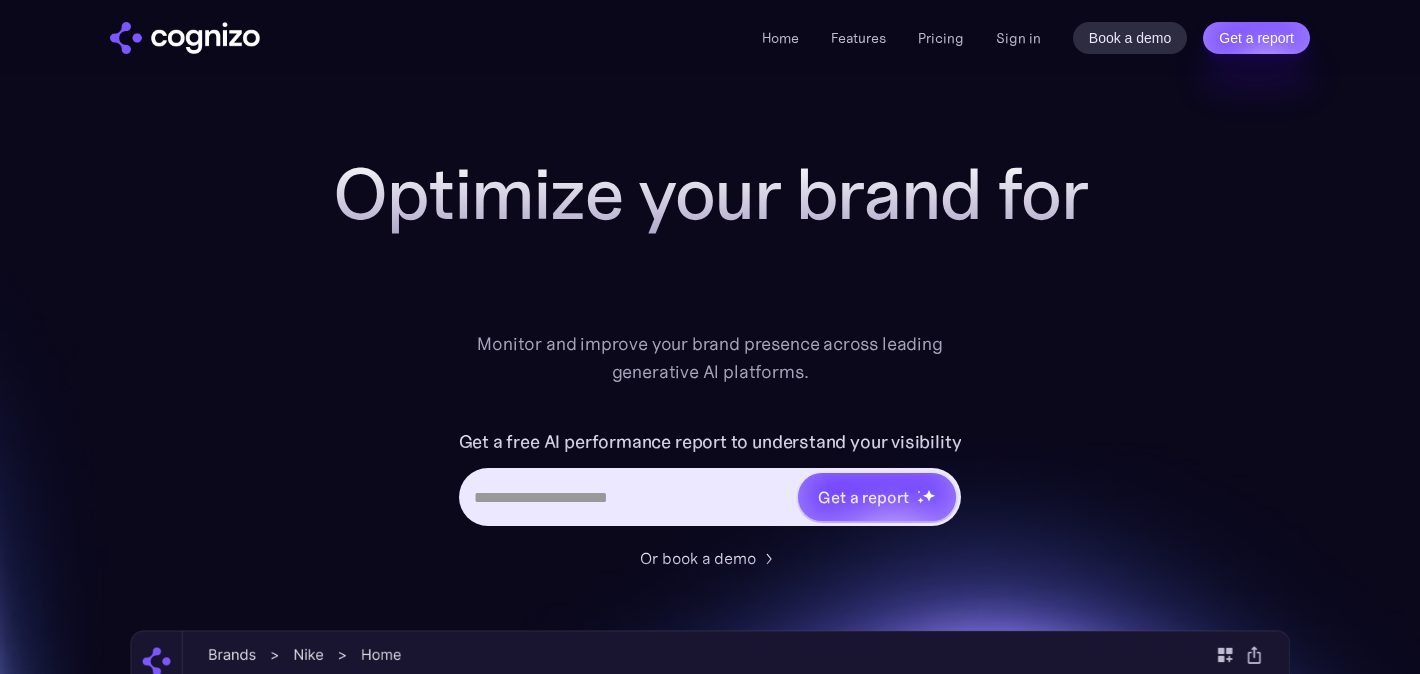 scroll, scrollTop: 3116, scrollLeft: 0, axis: vertical 